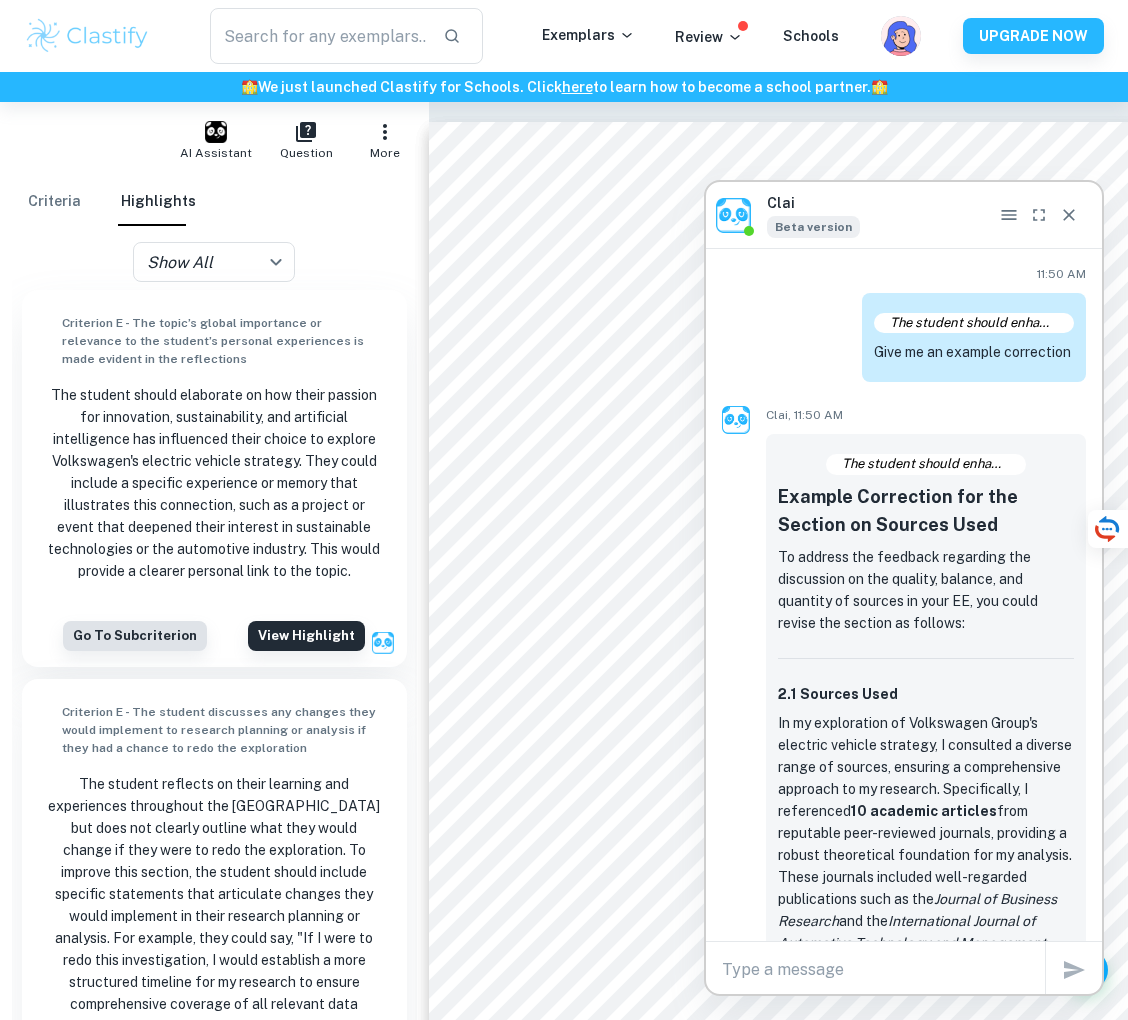 scroll, scrollTop: 11227, scrollLeft: 0, axis: vertical 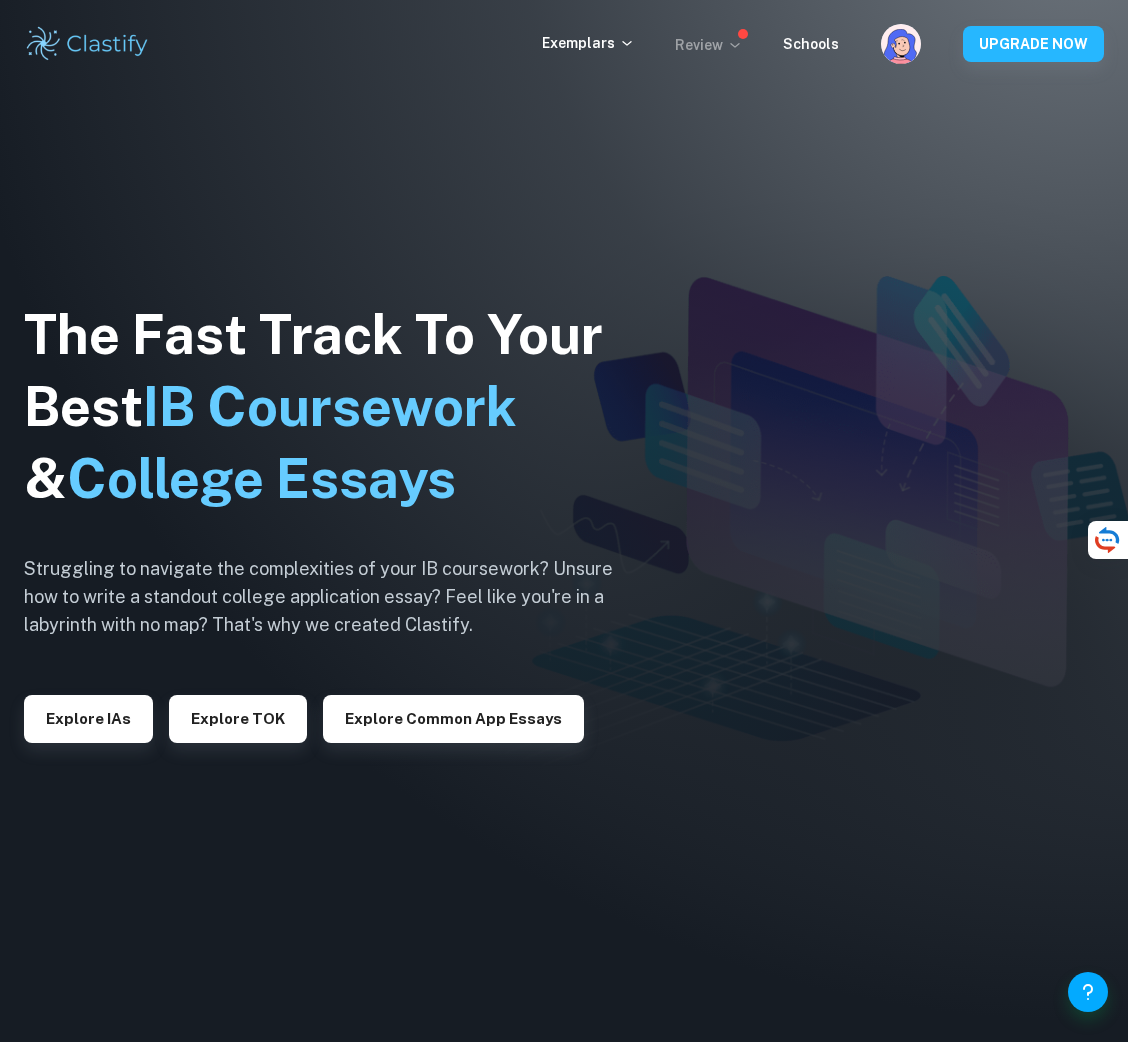 click on "Review" at bounding box center [709, 45] 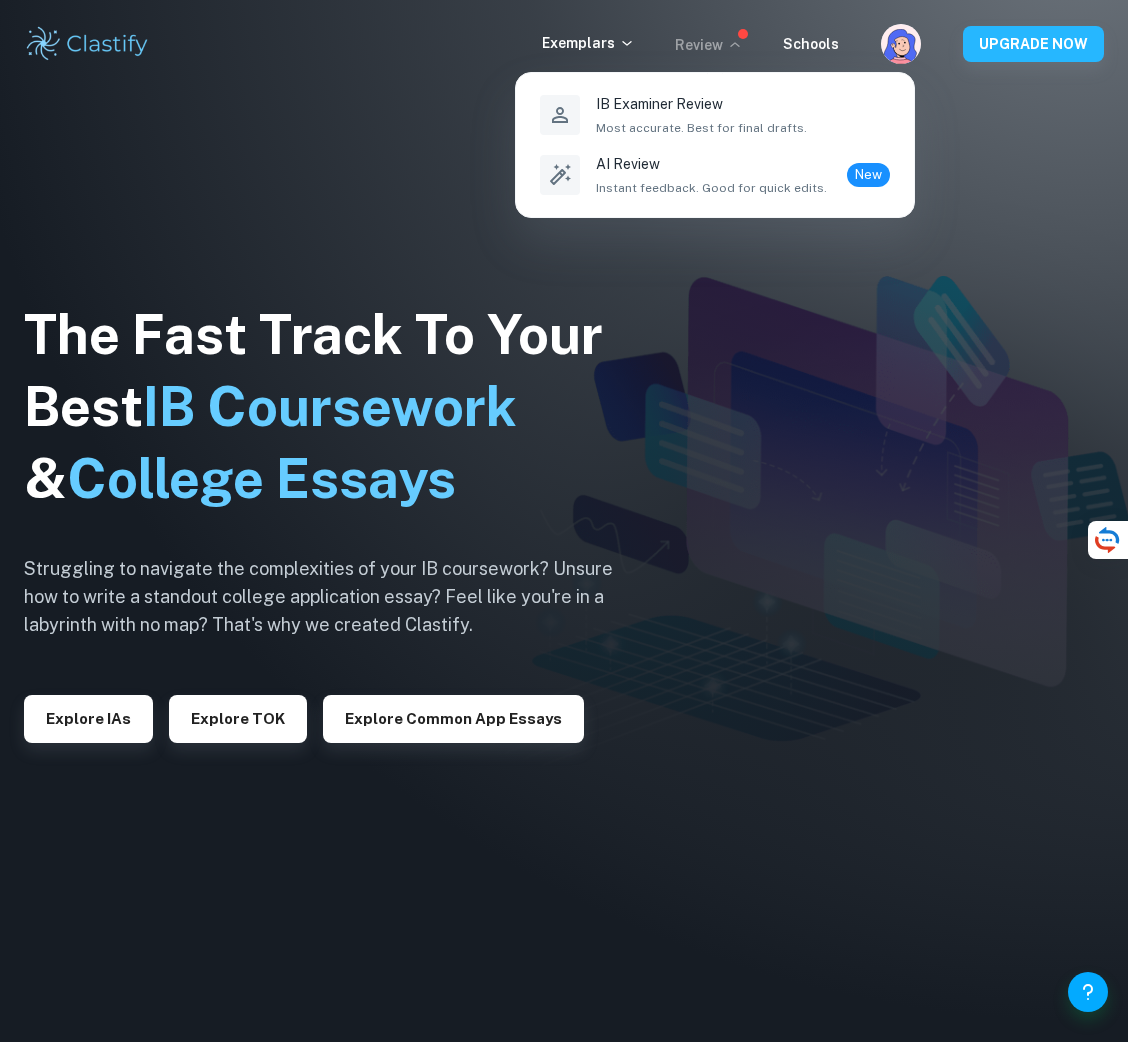 click at bounding box center [564, 521] 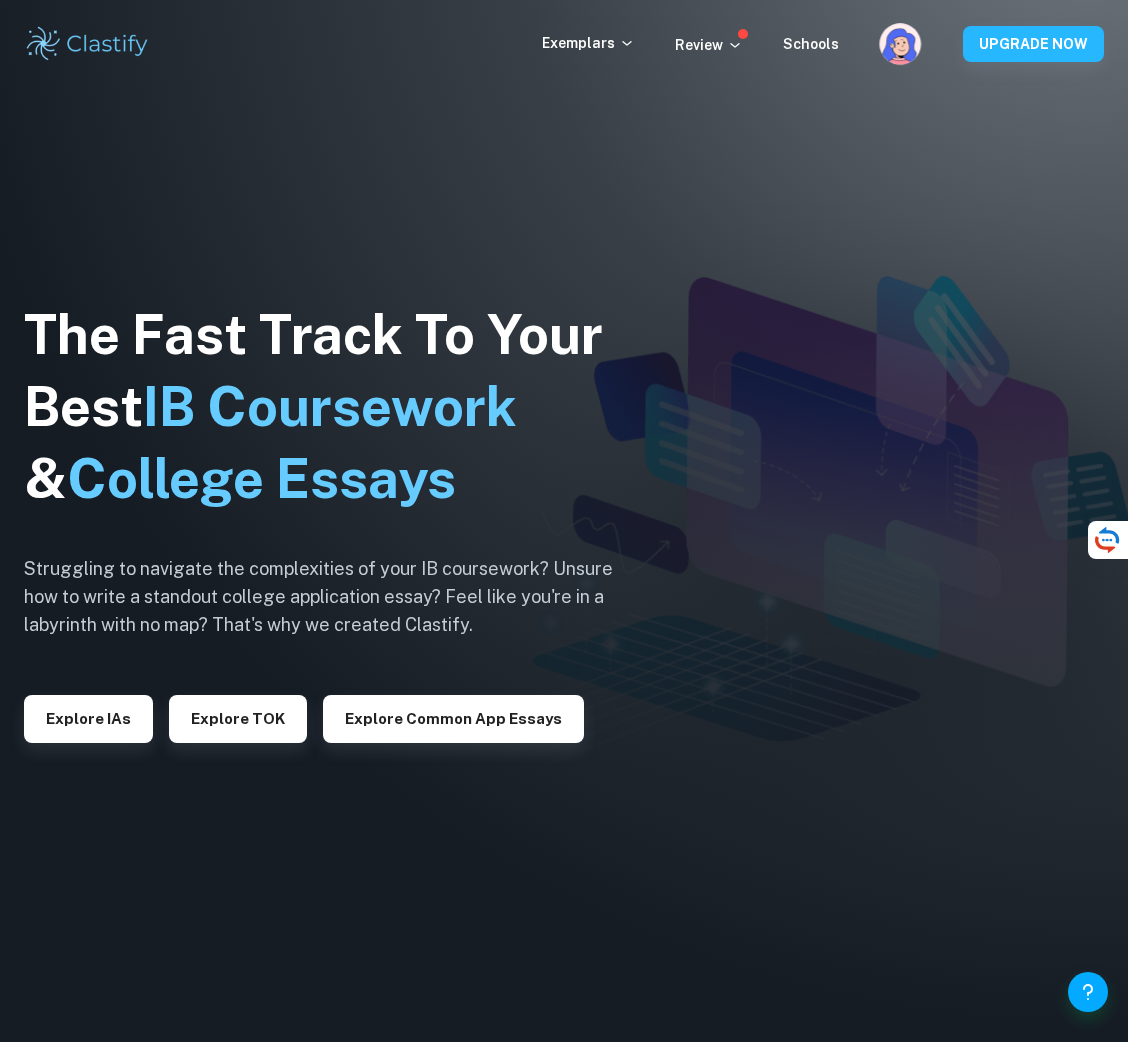 click 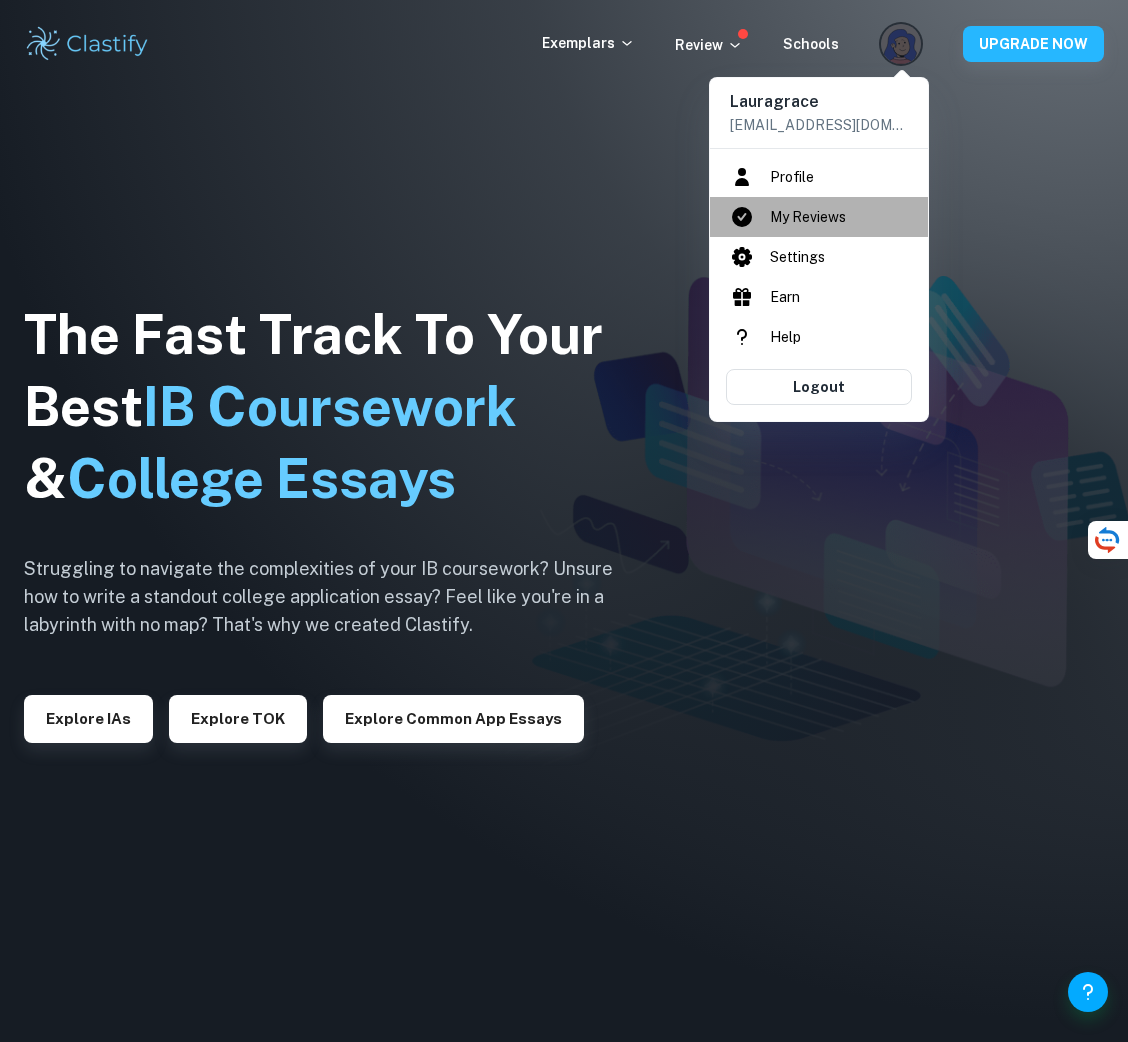 click on "My Reviews" at bounding box center (819, 217) 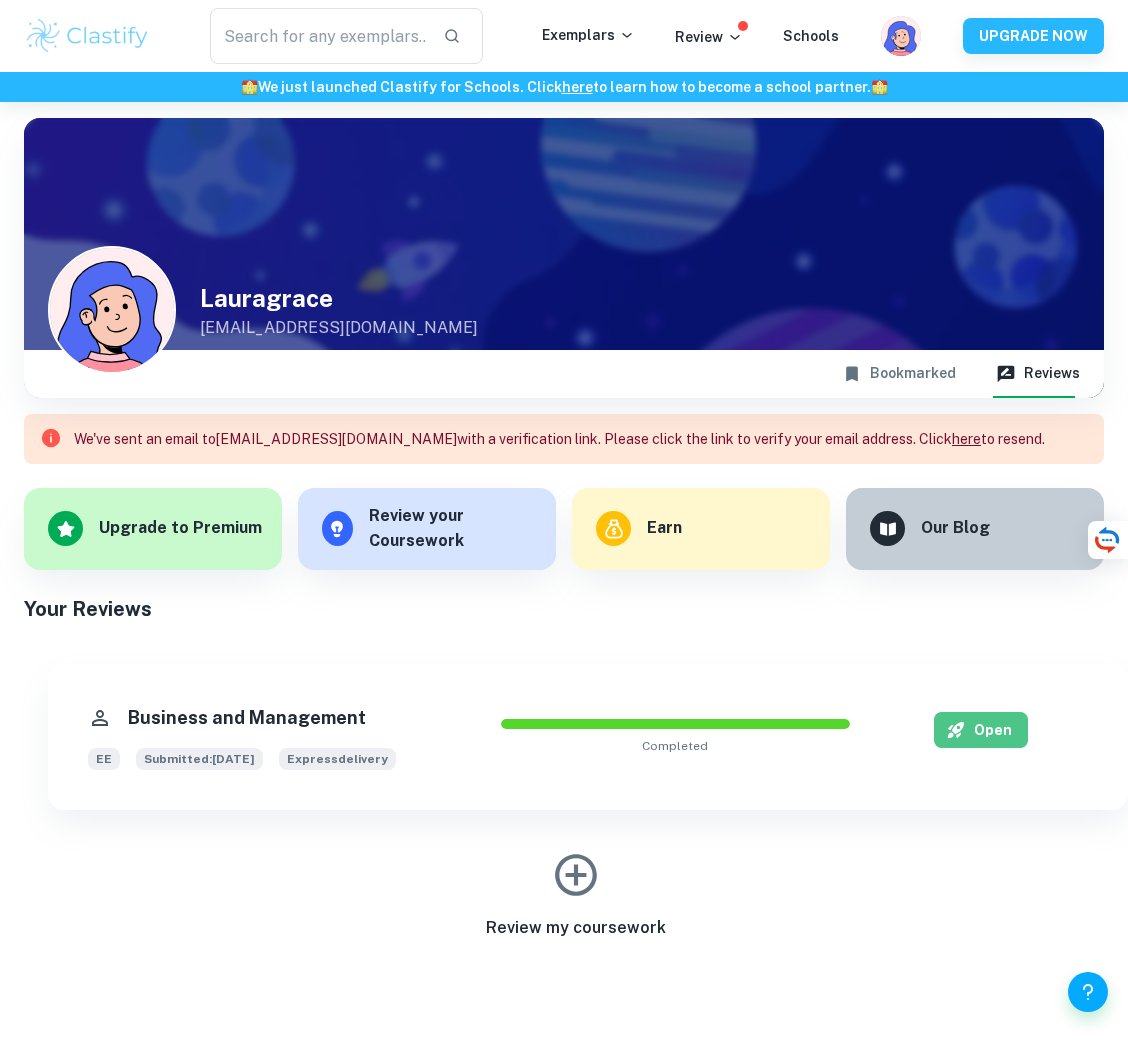 click on "Open" at bounding box center [981, 730] 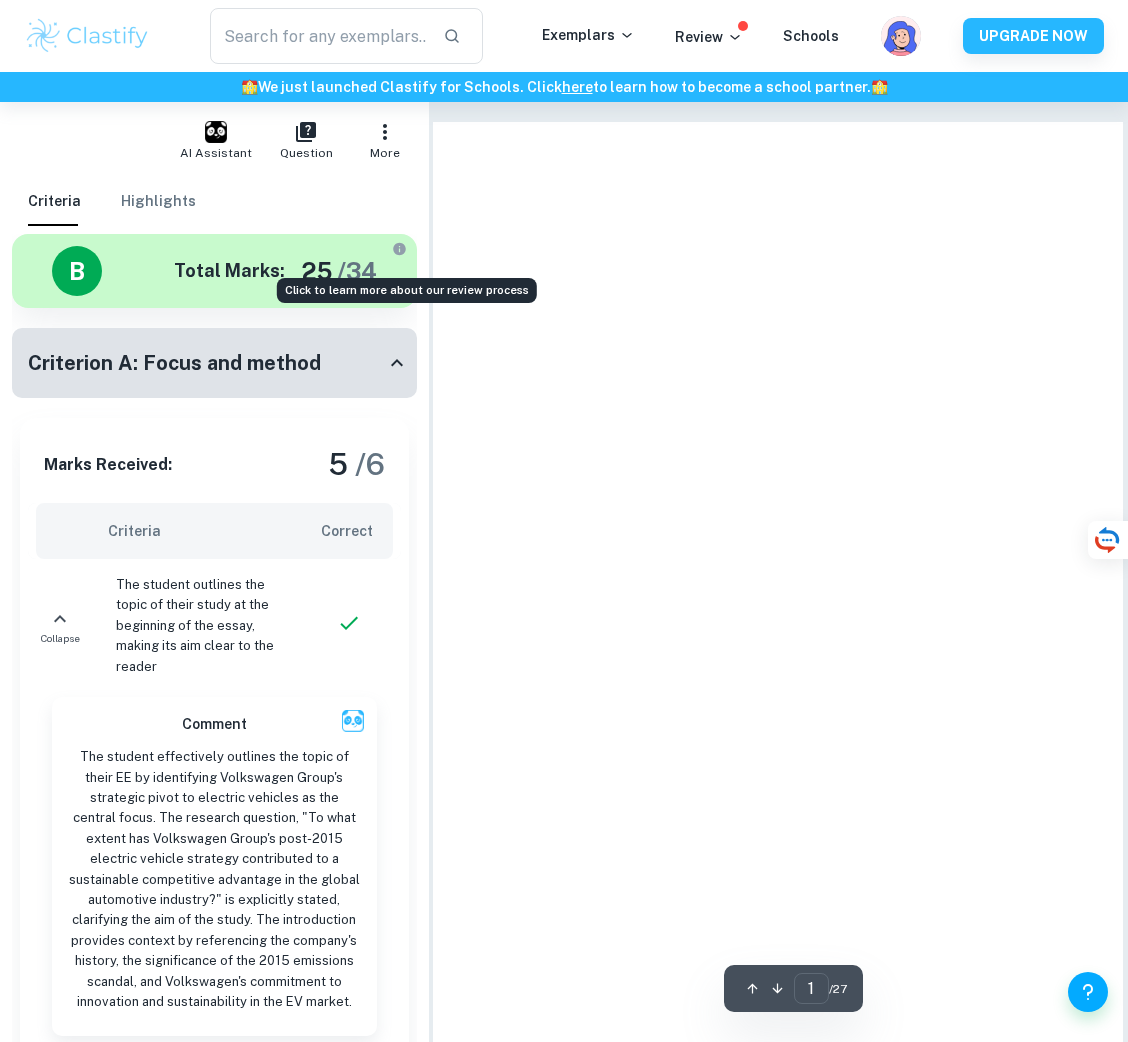 click 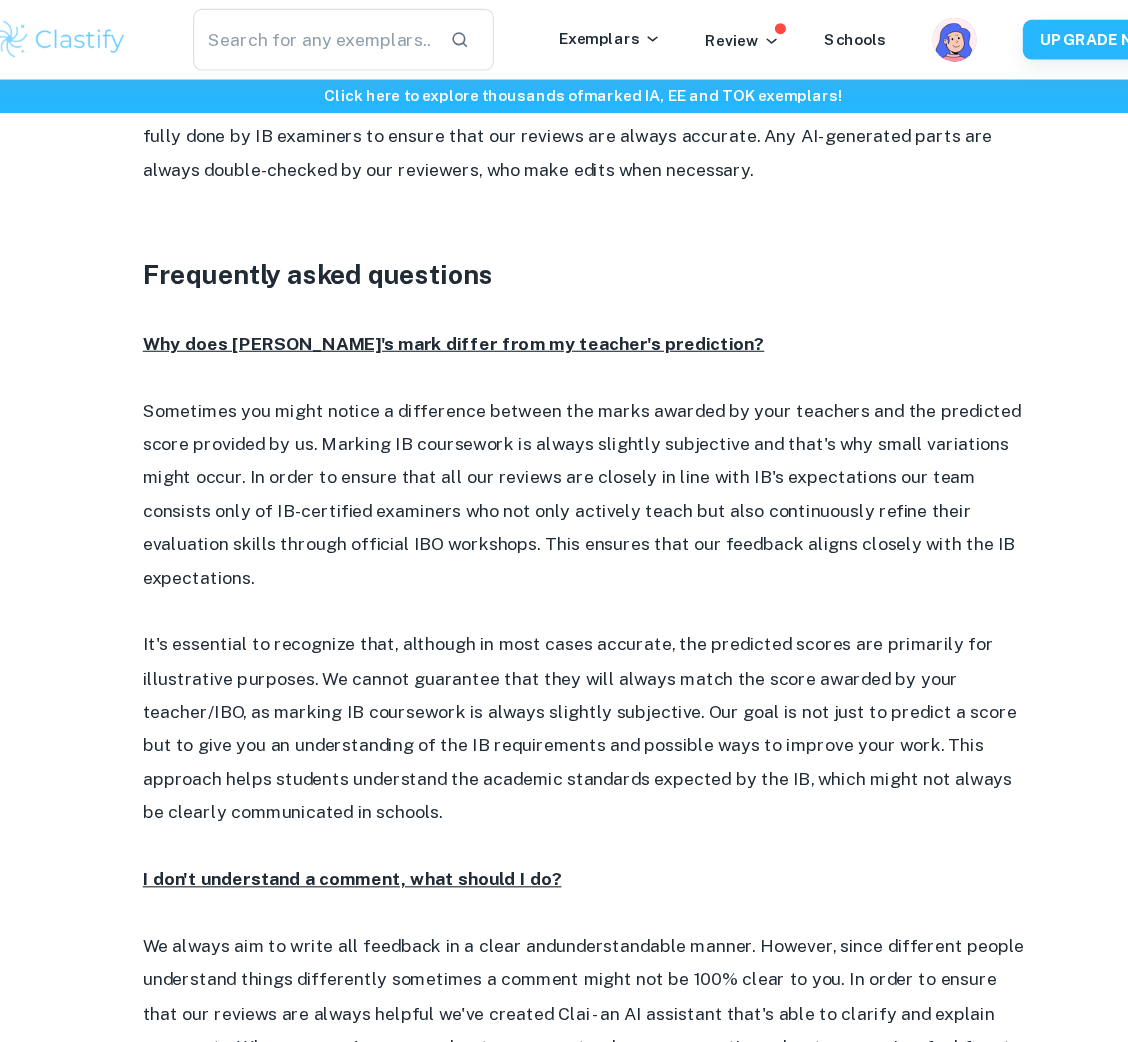 scroll, scrollTop: 3166, scrollLeft: 0, axis: vertical 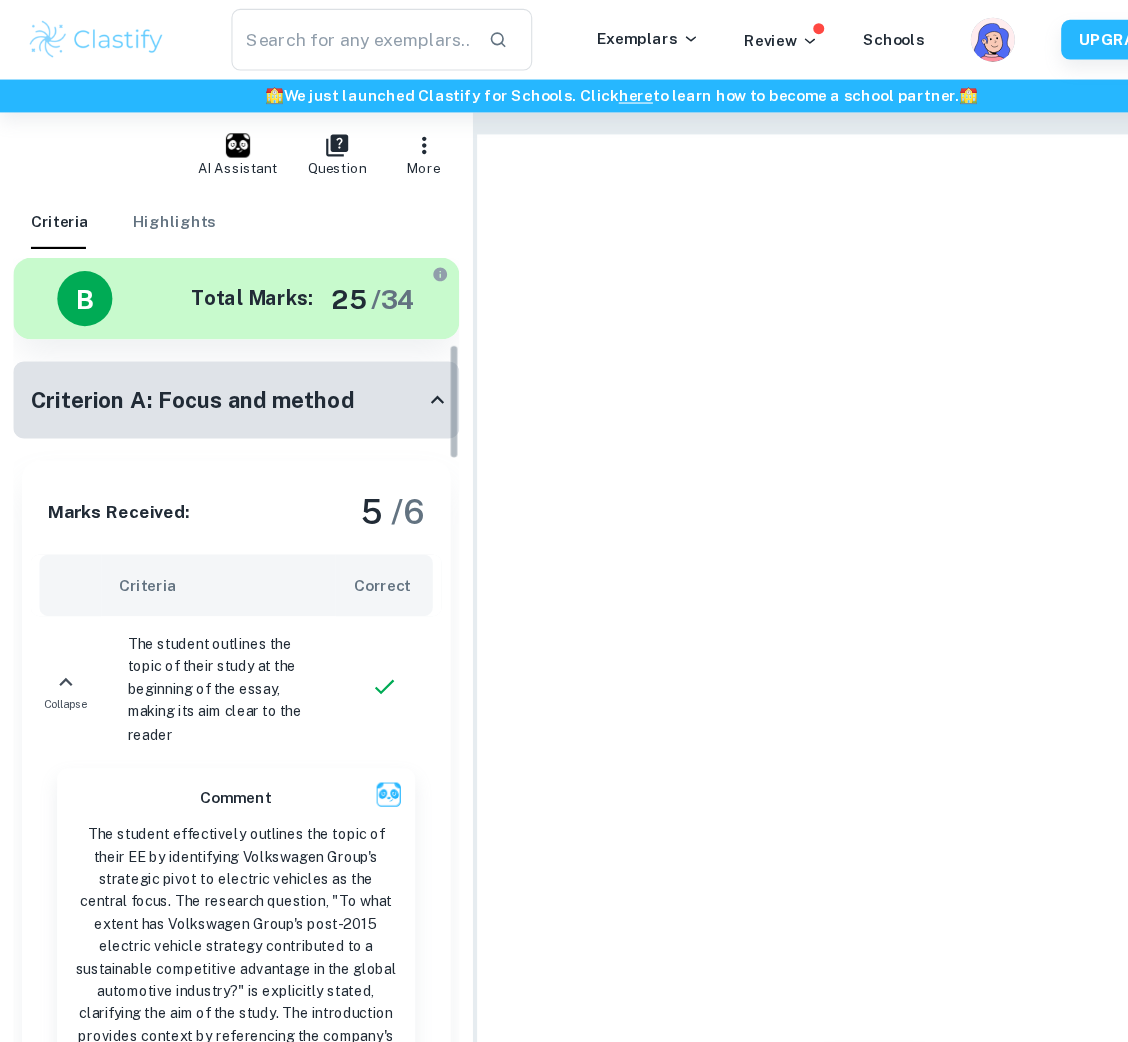 click on "The essay’s title promotes an analytical work, rather than a descriptive one" at bounding box center (202, 1086) 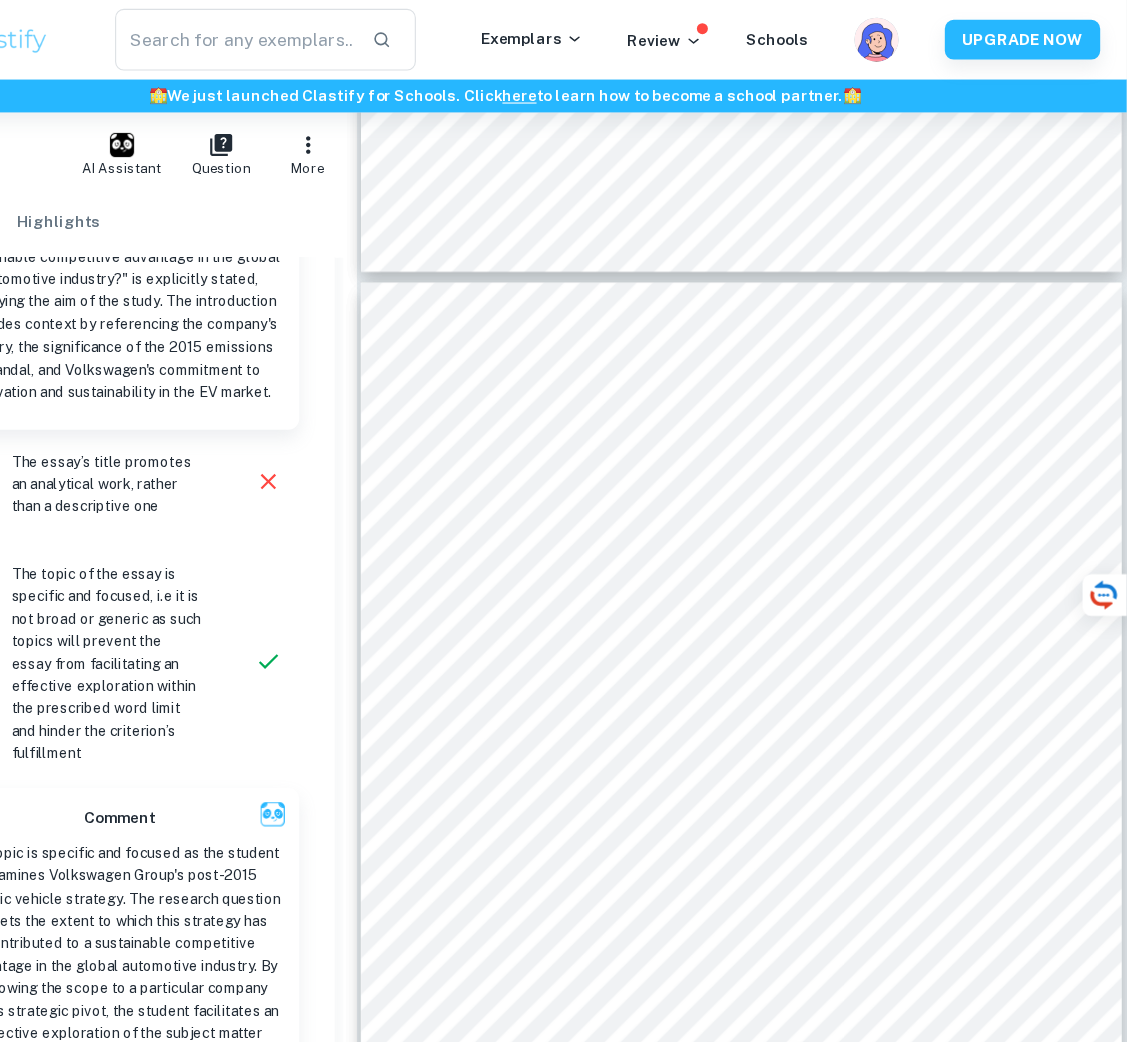 scroll, scrollTop: 621, scrollLeft: 0, axis: vertical 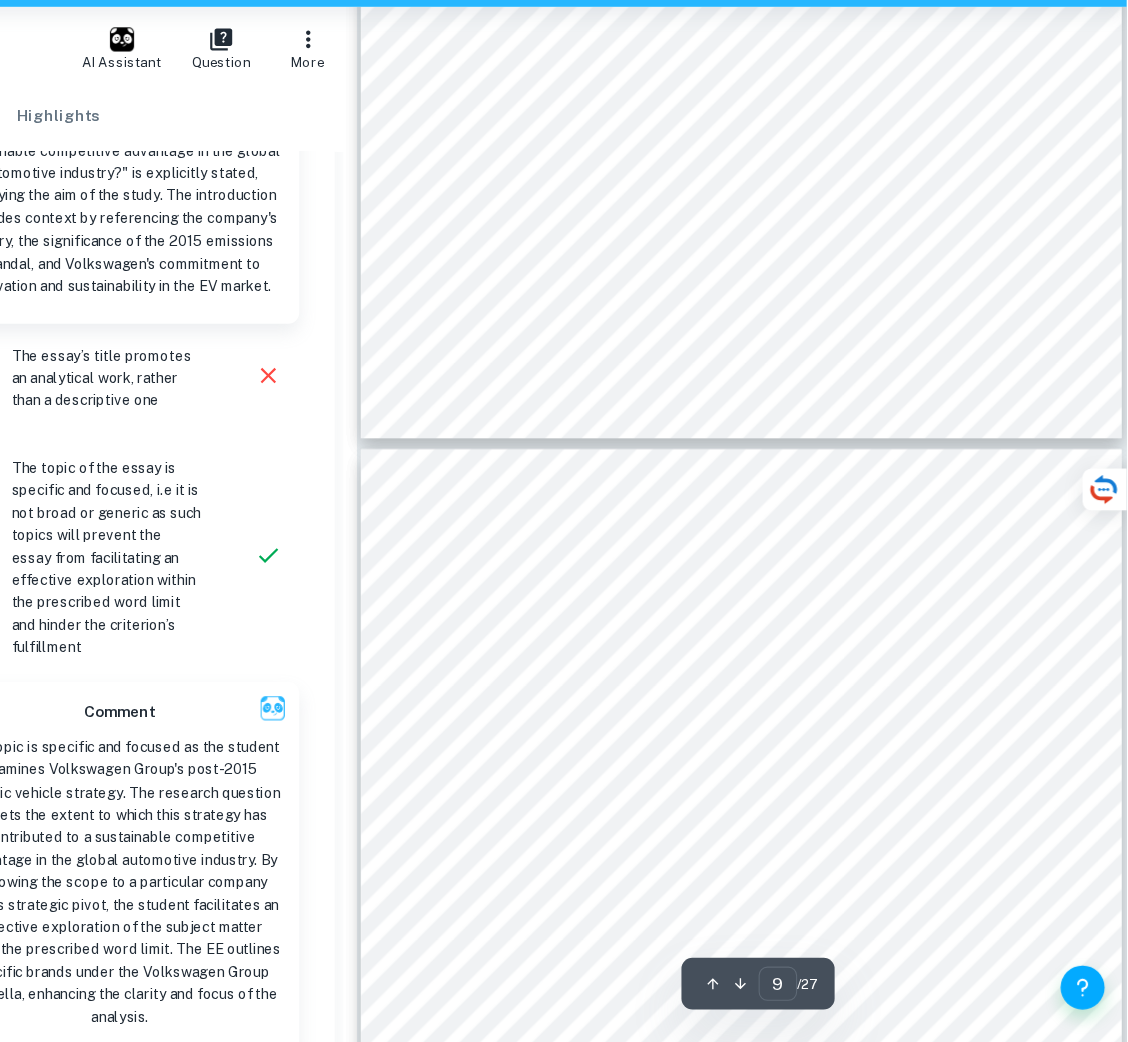 type on "10" 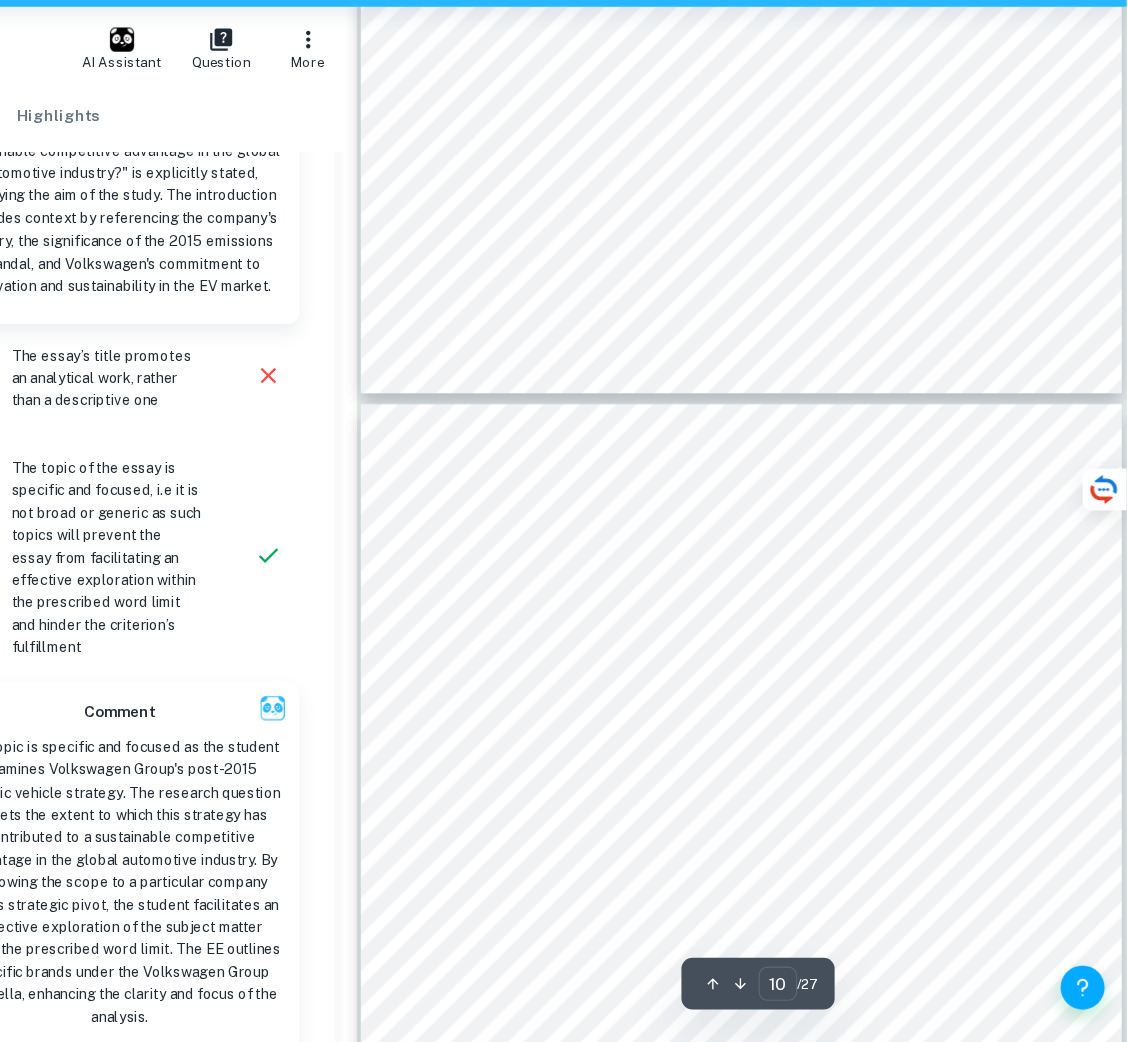 scroll, scrollTop: 8516, scrollLeft: 0, axis: vertical 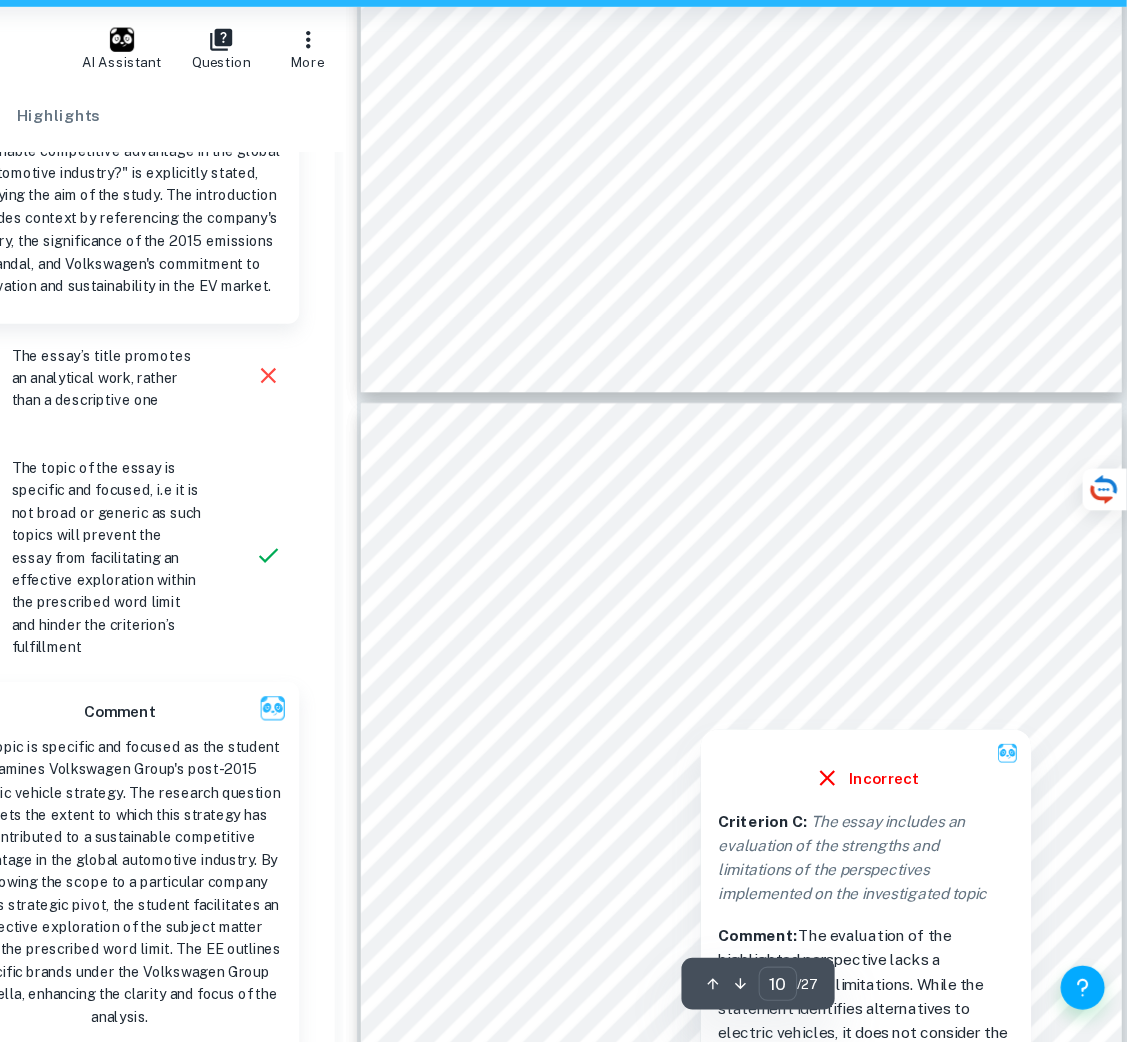 click at bounding box center [780, 650] 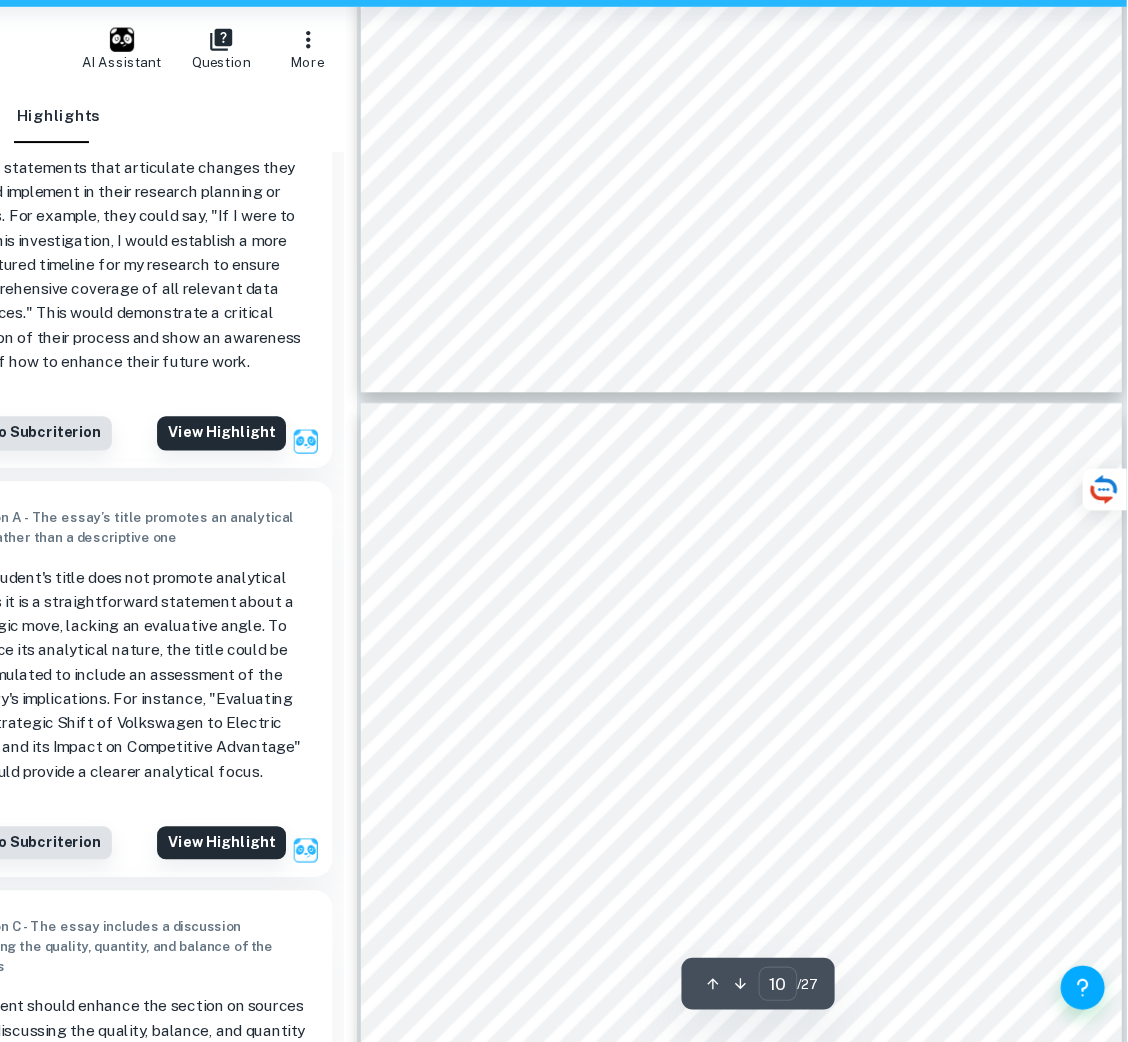 scroll, scrollTop: 8874, scrollLeft: 0, axis: vertical 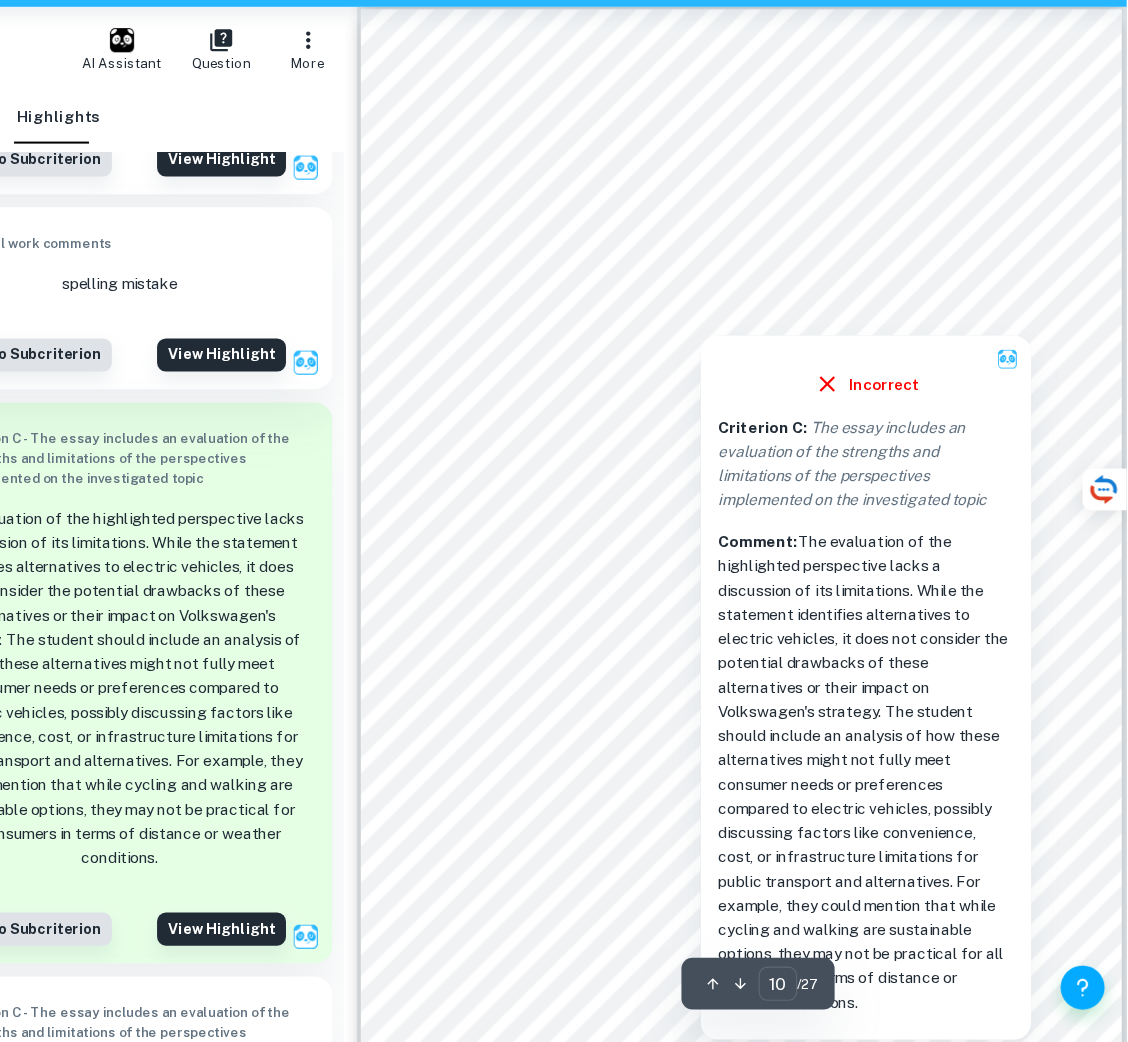click at bounding box center [741, 379] 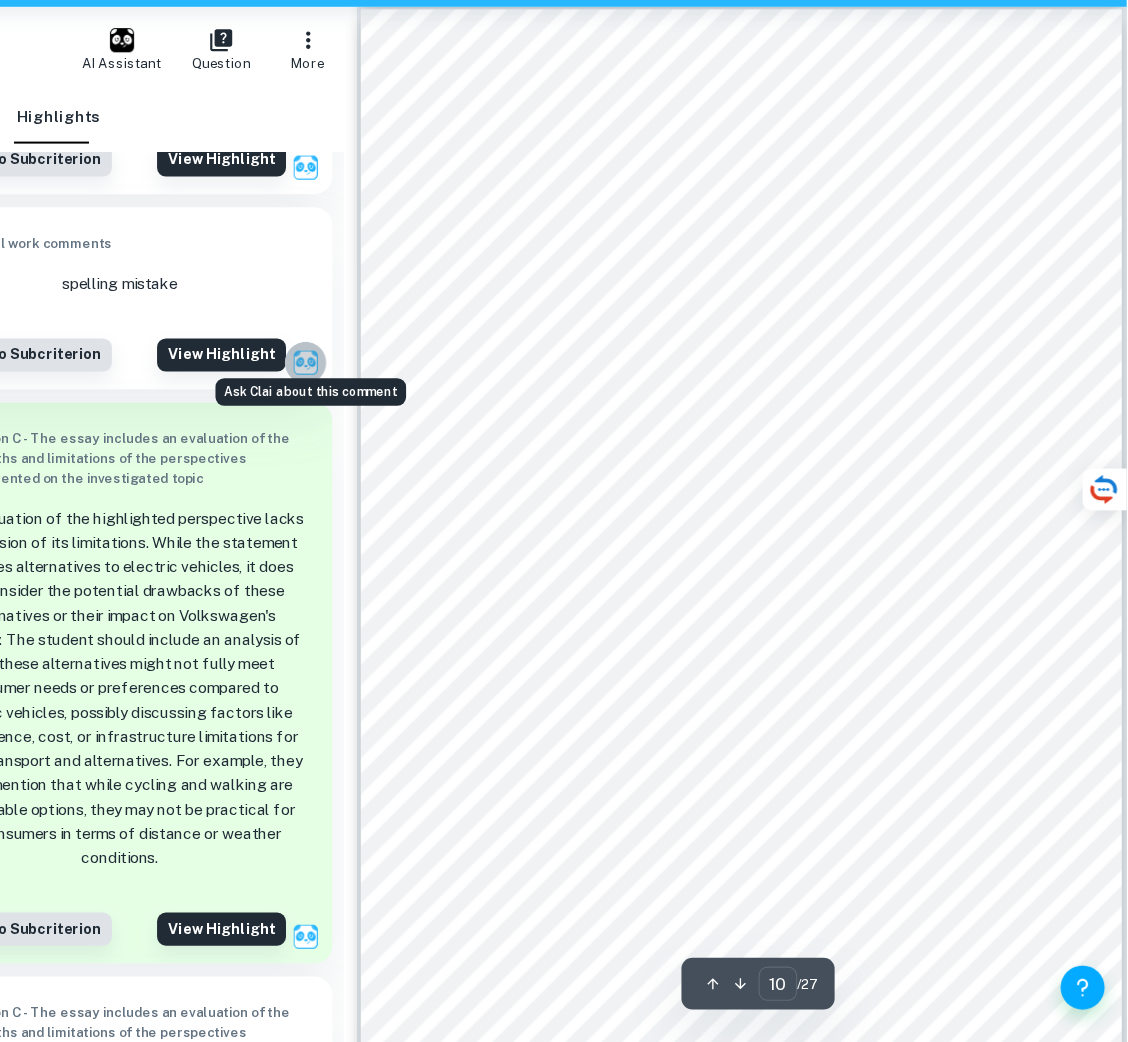 click at bounding box center [383, 425] 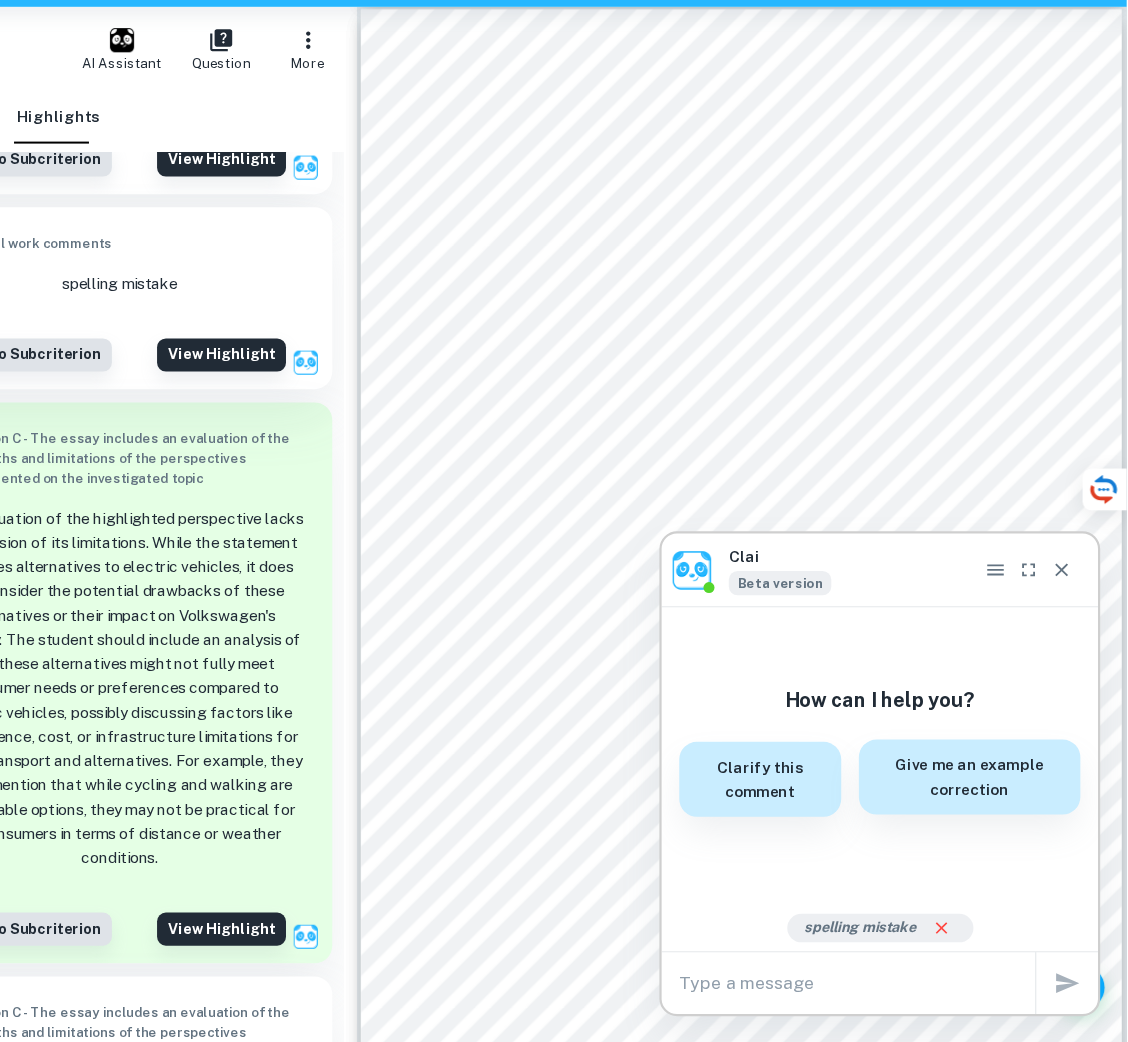 click on "Give me an example correction" at bounding box center (985, 801) 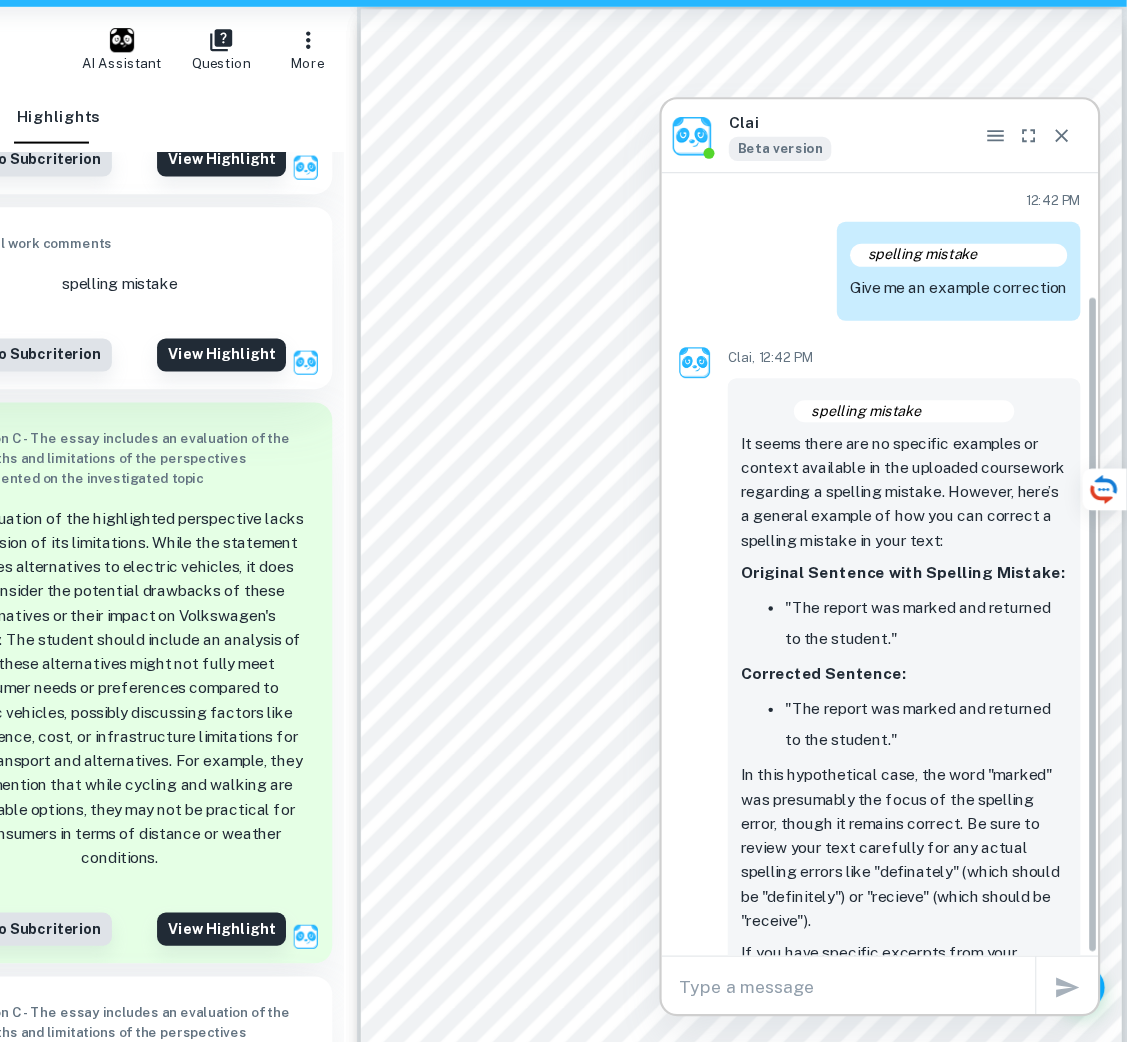 scroll, scrollTop: 132, scrollLeft: 0, axis: vertical 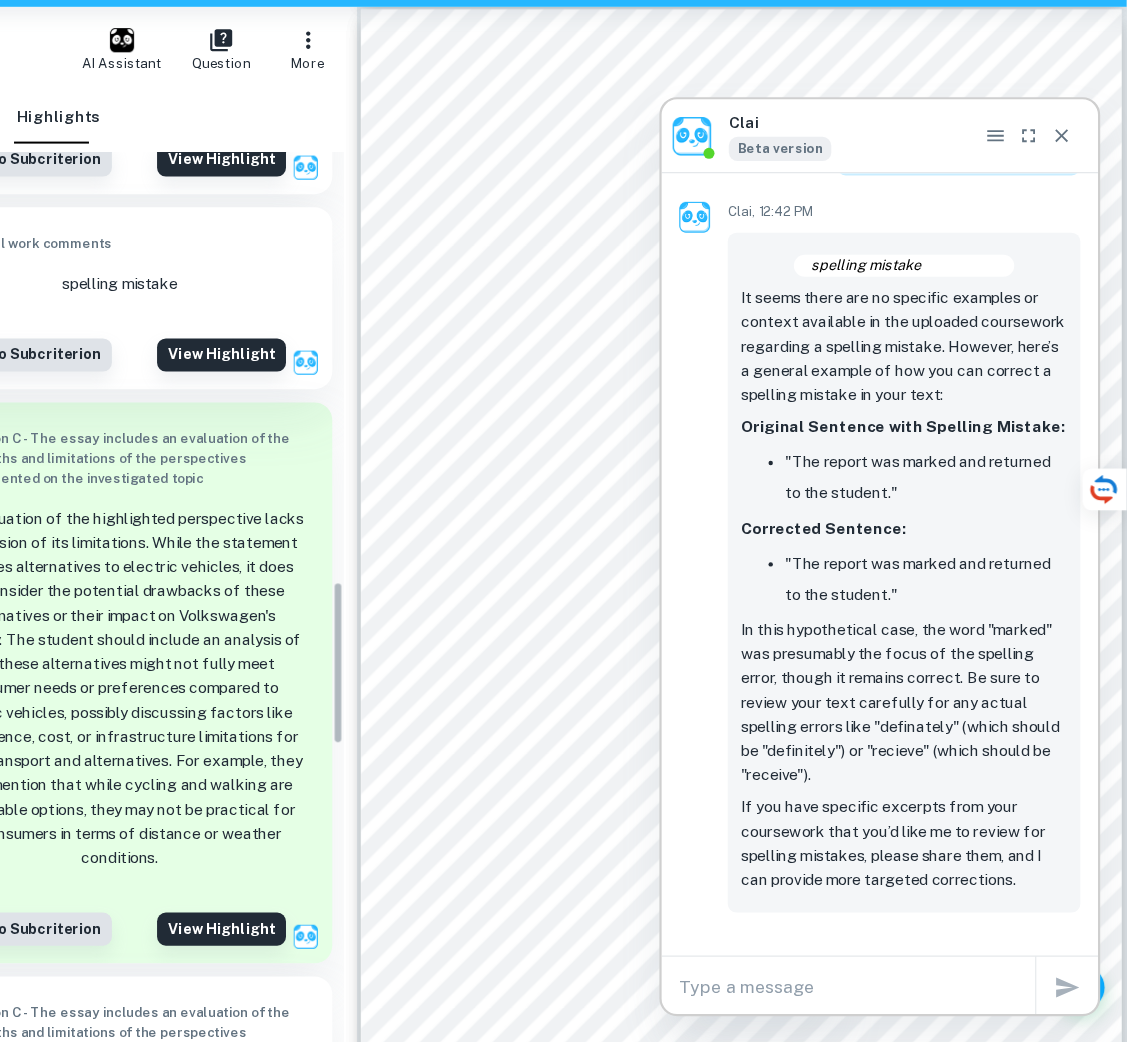 click on "The evaluation of the highlighted perspective lacks a discussion of its limitations. While the statement identifies alternatives to electric vehicles, it does not consider the potential drawbacks of these alternatives or their impact on Volkswagen's strategy. The student should include an analysis of how these alternatives might not fully meet consumer needs or preferences compared to electric vehicles, possibly discussing factors like convenience, cost, or infrastructure limitations for public transport and alternatives. For example, they could mention that while cycling and walking are sustainable options, they may not be practical for all consumers in terms of distance or weather conditions." at bounding box center (214, 720) 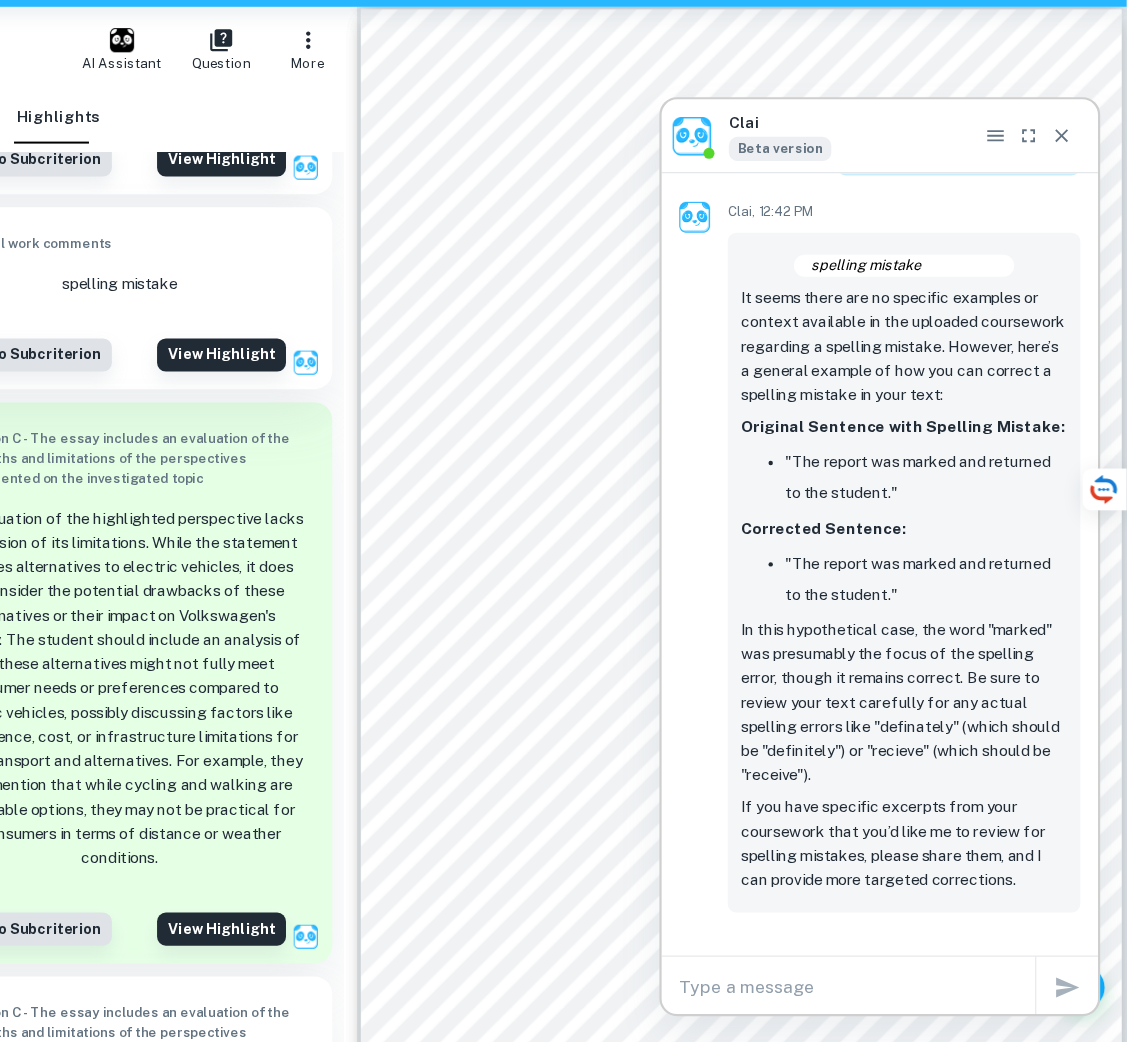 click on "Since the Dieselgate scandal, there has been a rise in electric cars and Chinese competition (Padeanu, 2025). This is not the only limiting factor considering the other options available for substitutes for Volkswagen products, which include options such as public travel.   In today's highly environmentally focused world, where governments provide incentives to companies and industries, mostly in public transport, in order for them to shift away from gas and turn to sustainable electric options, Volkswagen Group   risks losing competition to new alternatives such as carpooling, cycling, electric scooters, or even walking. The overall substitute threat is moderate, as hybrids and public transport are the alternatives that compete against VW Group's EVs; however, VW Group also produces hybrids that include the Tiguan, Tayron, and Golf   GTE   ( Hybrid Powertrains , n.d.). This allows the threat of substitutes to be limited and moderate. 3.1.3 Bargaining power of suppliers (Moderate) materials   and   battery" at bounding box center [778, 591] 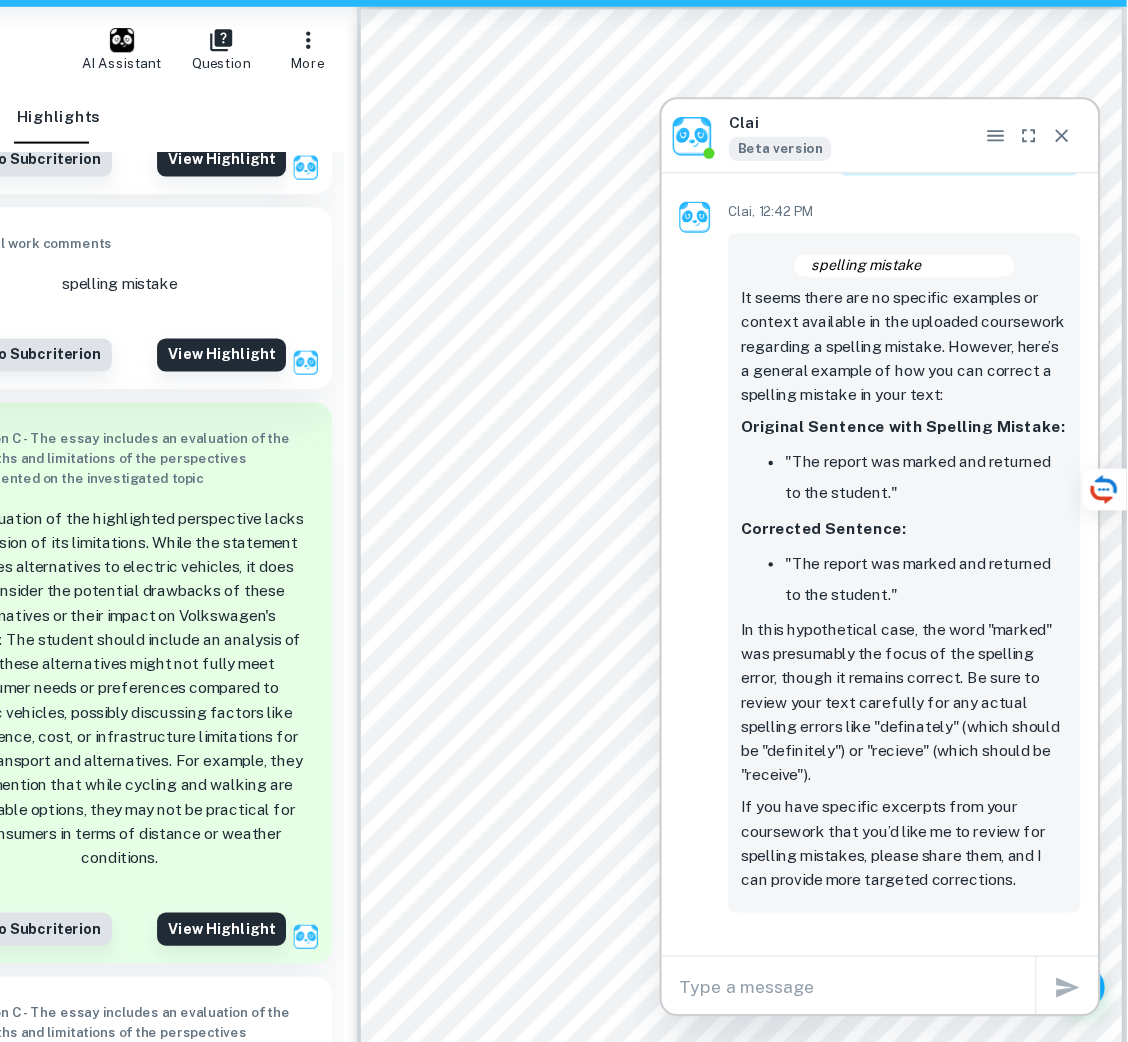 click on "Since the Dieselgate scandal, there has been a rise in electric cars and Chinese competition (Padeanu, 2025). This is not the only limiting factor considering the other options available for substitutes for Volkswagen products, which include options such as public travel.   In today's highly environmentally focused world, where governments provide incentives to companies and industries, mostly in public transport, in order for them to shift away from gas and turn to sustainable electric options, Volkswagen Group   risks losing competition to new alternatives such as carpooling, cycling, electric scooters, or even walking. The overall substitute threat is moderate, as hybrids and public transport are the alternatives that compete against VW Group's EVs; however, VW Group also produces hybrids that include the Tiguan, Tayron, and Golf   GTE   ( Hybrid Powertrains , n.d.). This allows the threat of substitutes to be limited and moderate. 3.1.3 Bargaining power of suppliers (Moderate) materials   and   battery" at bounding box center (778, 591) 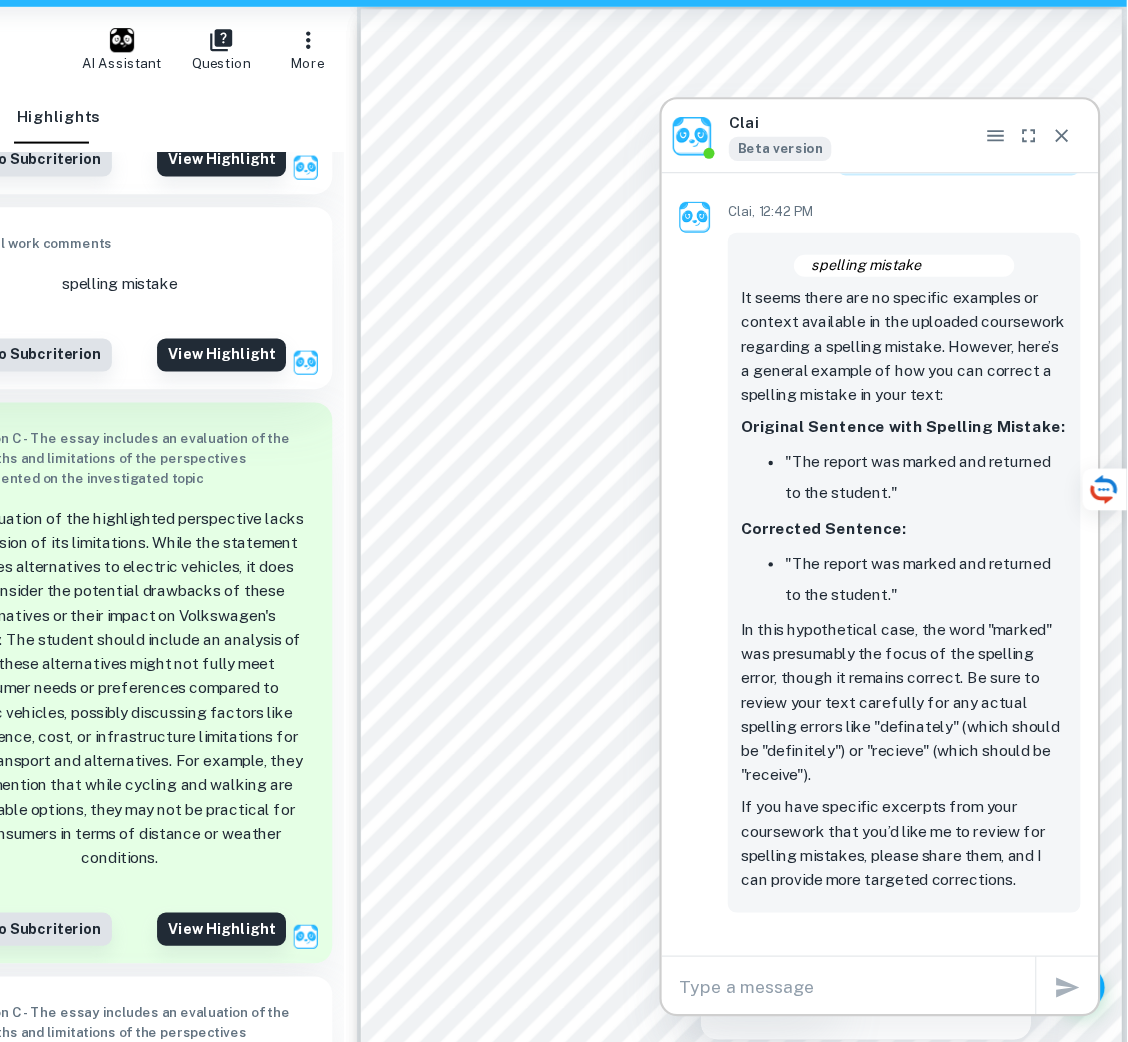 click at bounding box center (780, 292) 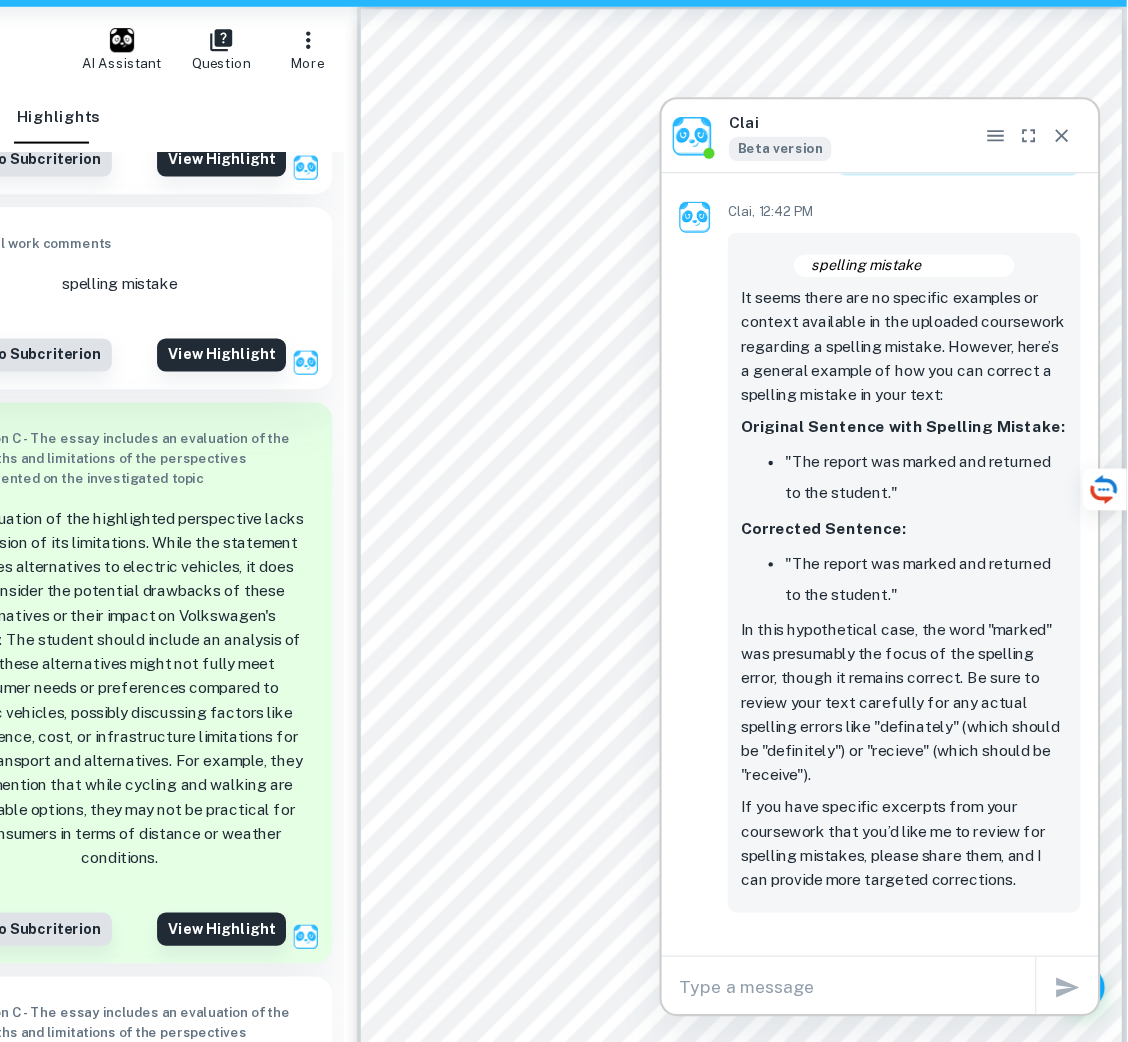 click on "[DATE] highly environmentally focused world, where governments provide incentives to" at bounding box center (783, 292) 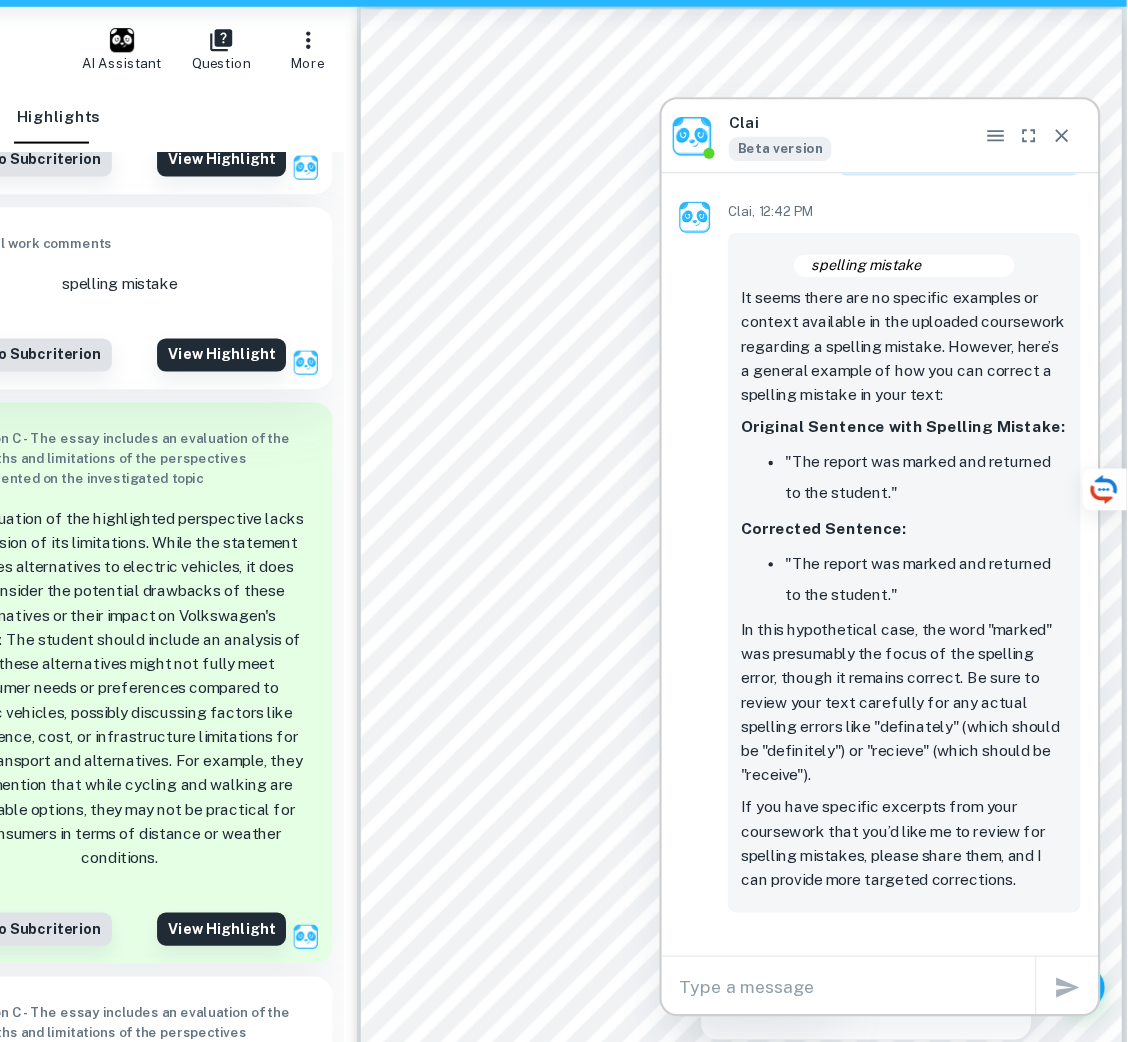 click at bounding box center [780, 292] 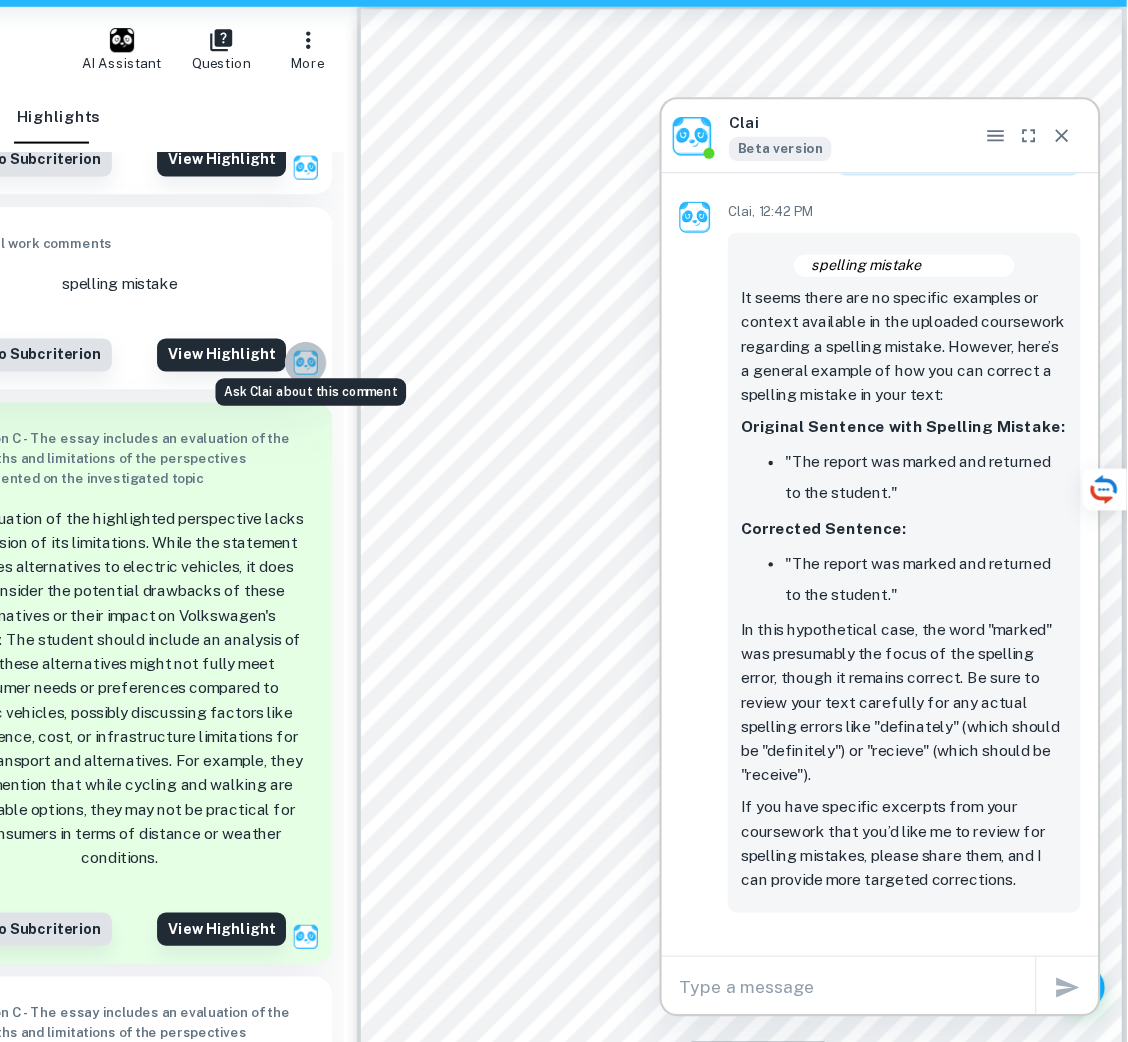 click at bounding box center (383, 425) 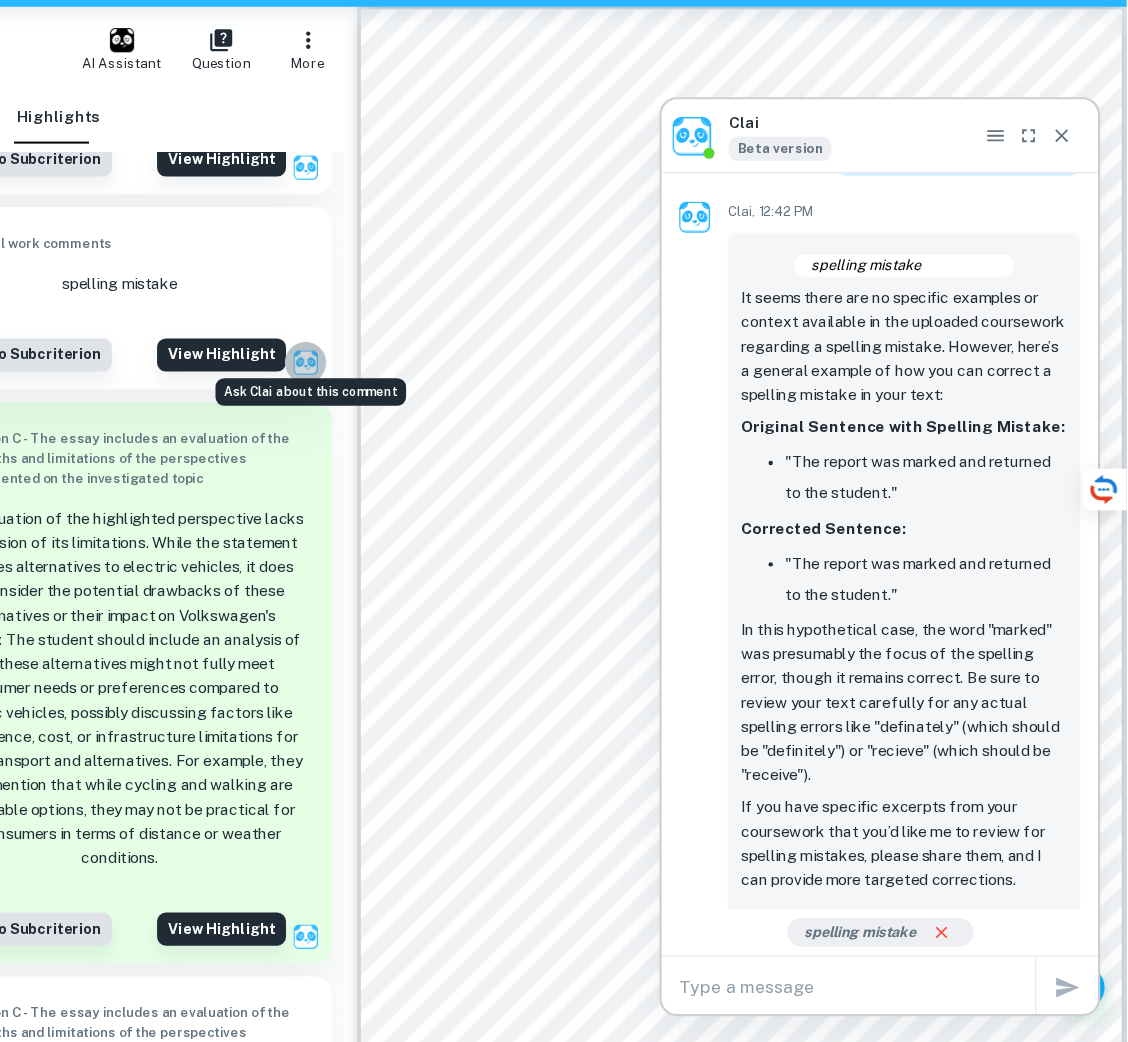 click at bounding box center (383, 425) 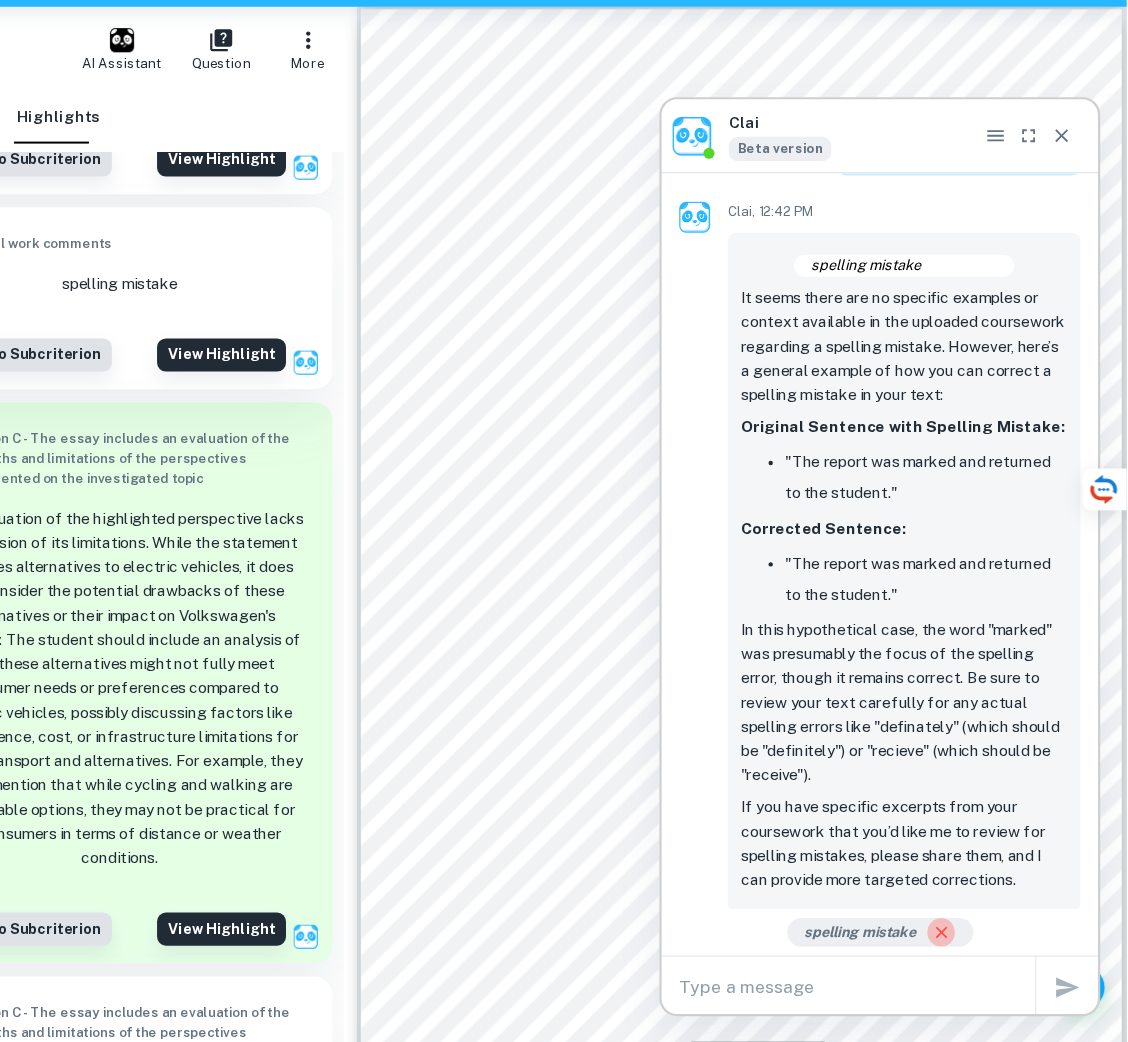 click 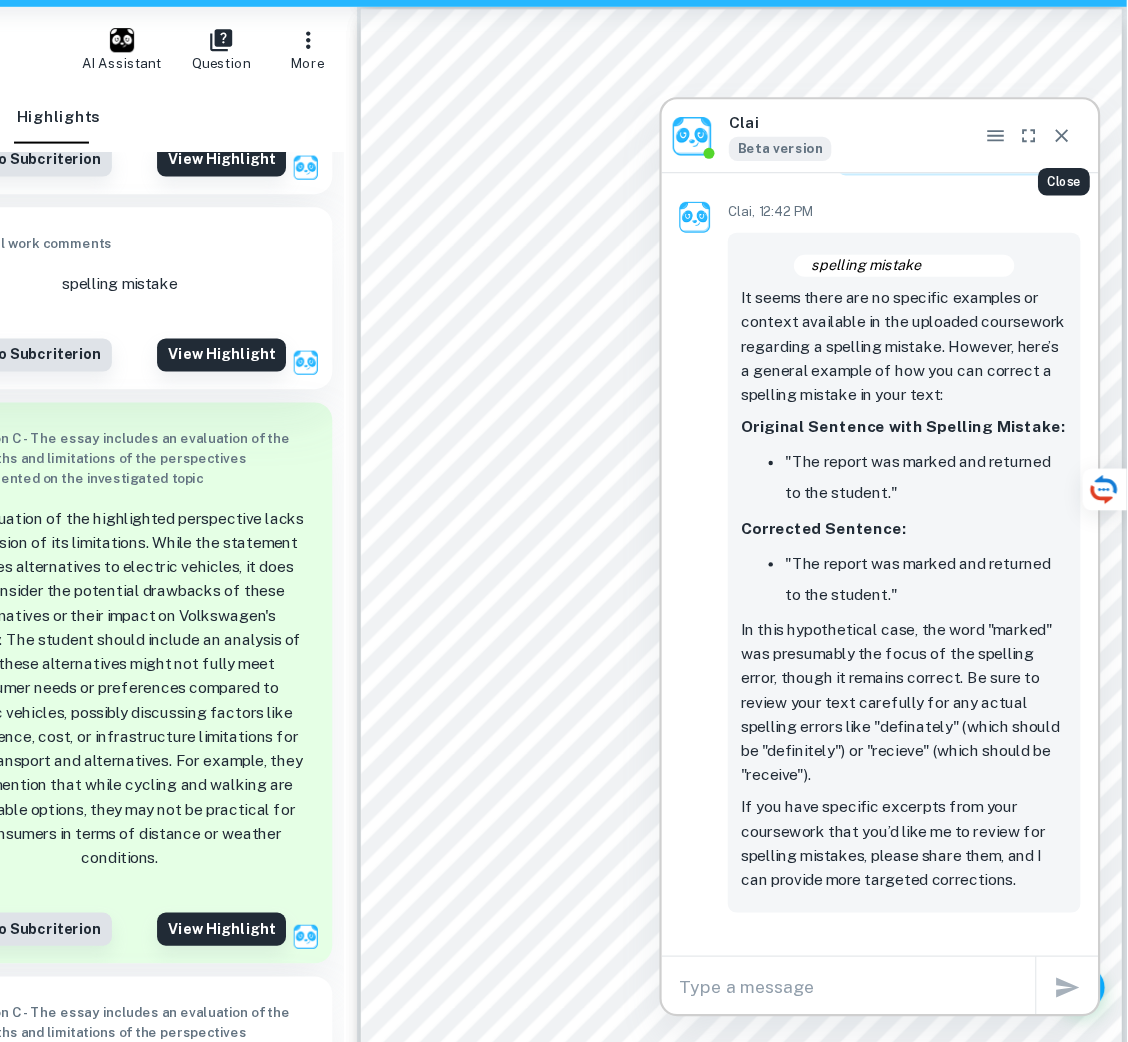 click 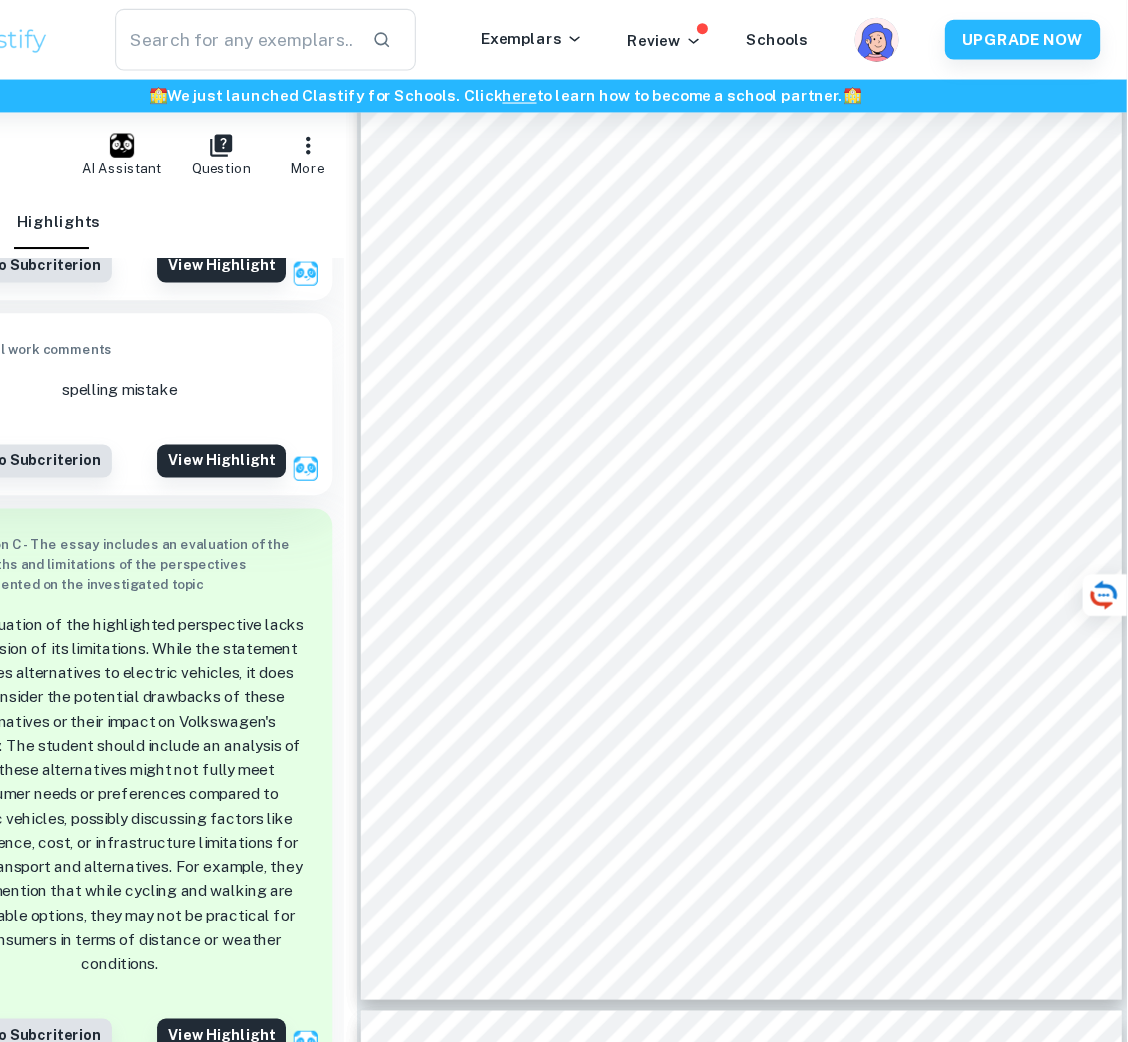 scroll, scrollTop: 8950, scrollLeft: 0, axis: vertical 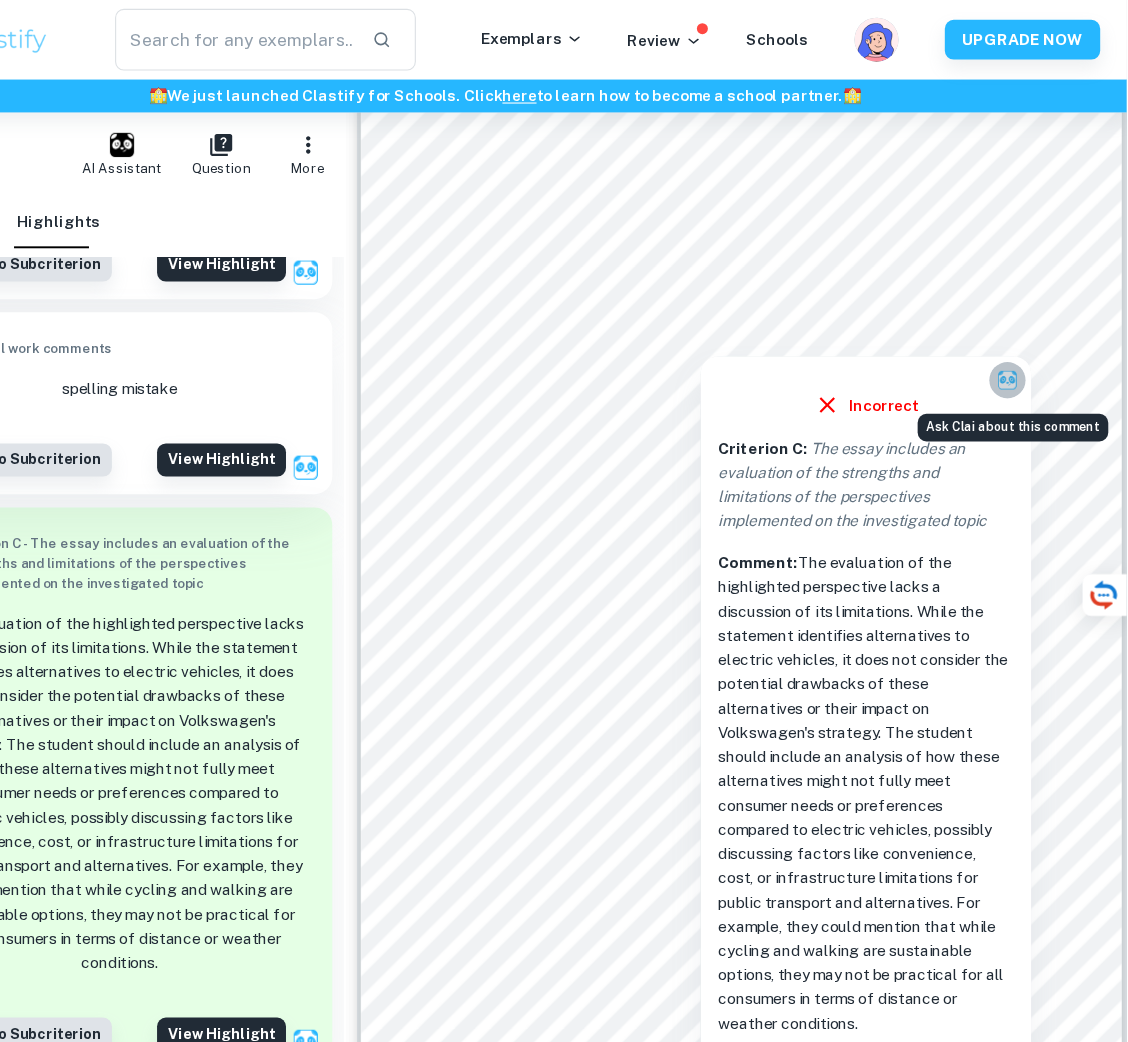 click at bounding box center (1019, 345) 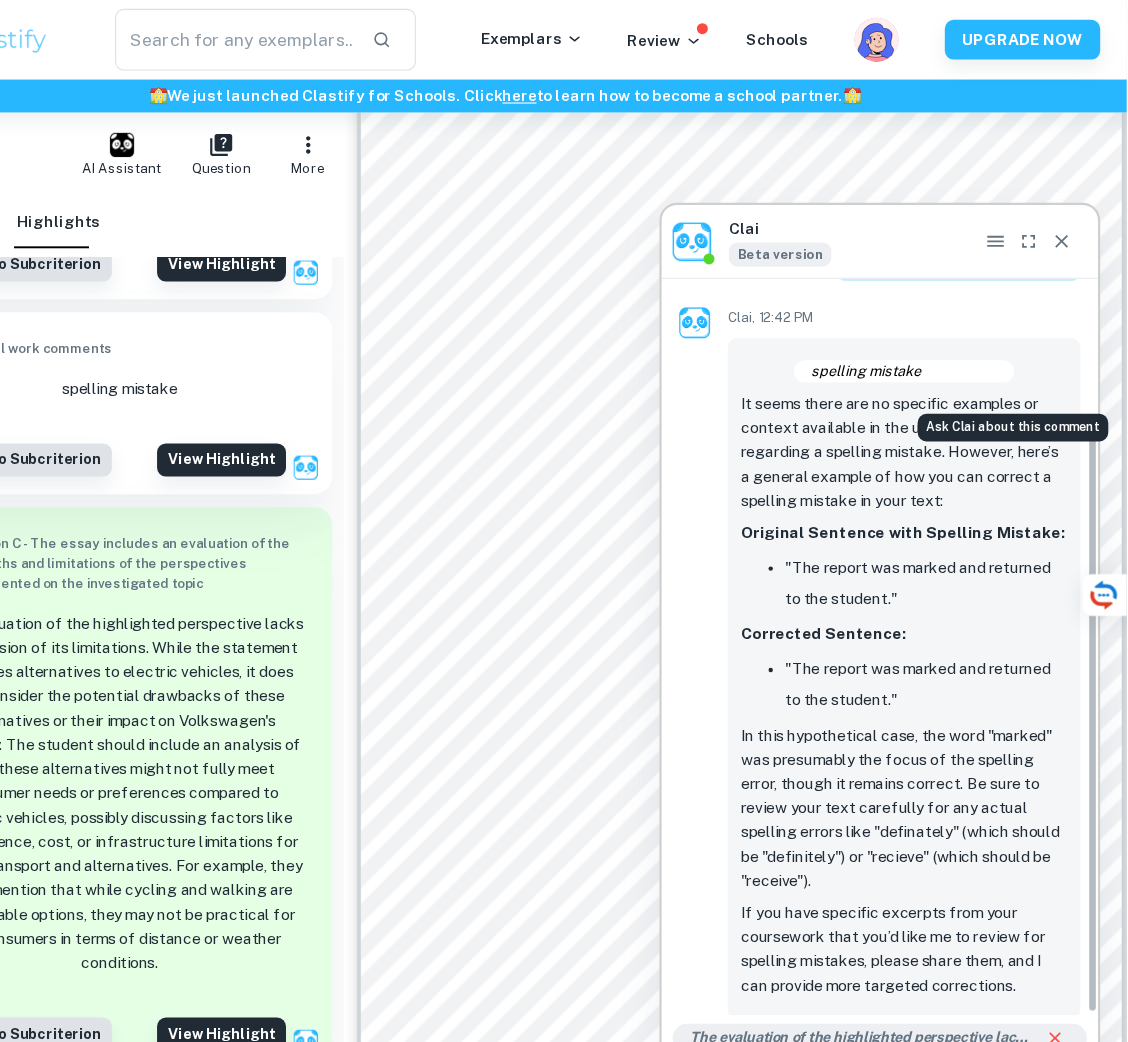 scroll, scrollTop: 173, scrollLeft: 0, axis: vertical 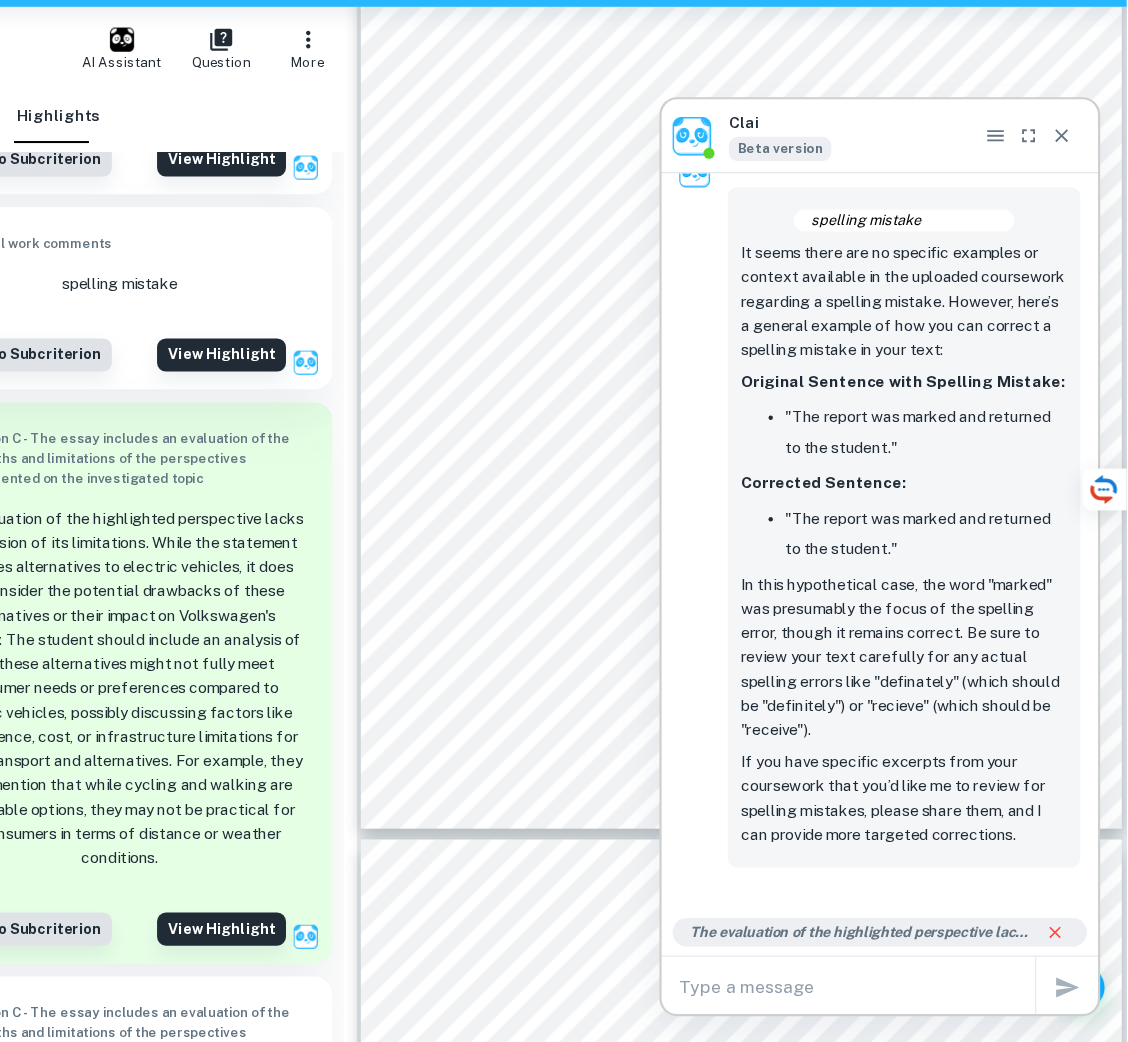 click on "The evaluation of the highlighted perspective lacks a discussion of its limitations. While the statement identifies alternatives to electric vehicles, it does not consider the potential drawbacks of these alternatives or their impact on Volkswagen's strategy. The student should include an analysis of how these alternatives might not fully meet consumer needs or preferences compared to electric vehicles, possibly discussing factors like convenience, cost, or infrastructure limitations for public transport and alternatives. For example, they could mention that while cycling and walking are sustainable options, they may not be practical for all consumers in terms of distance or weather conditions." at bounding box center (887, 942) 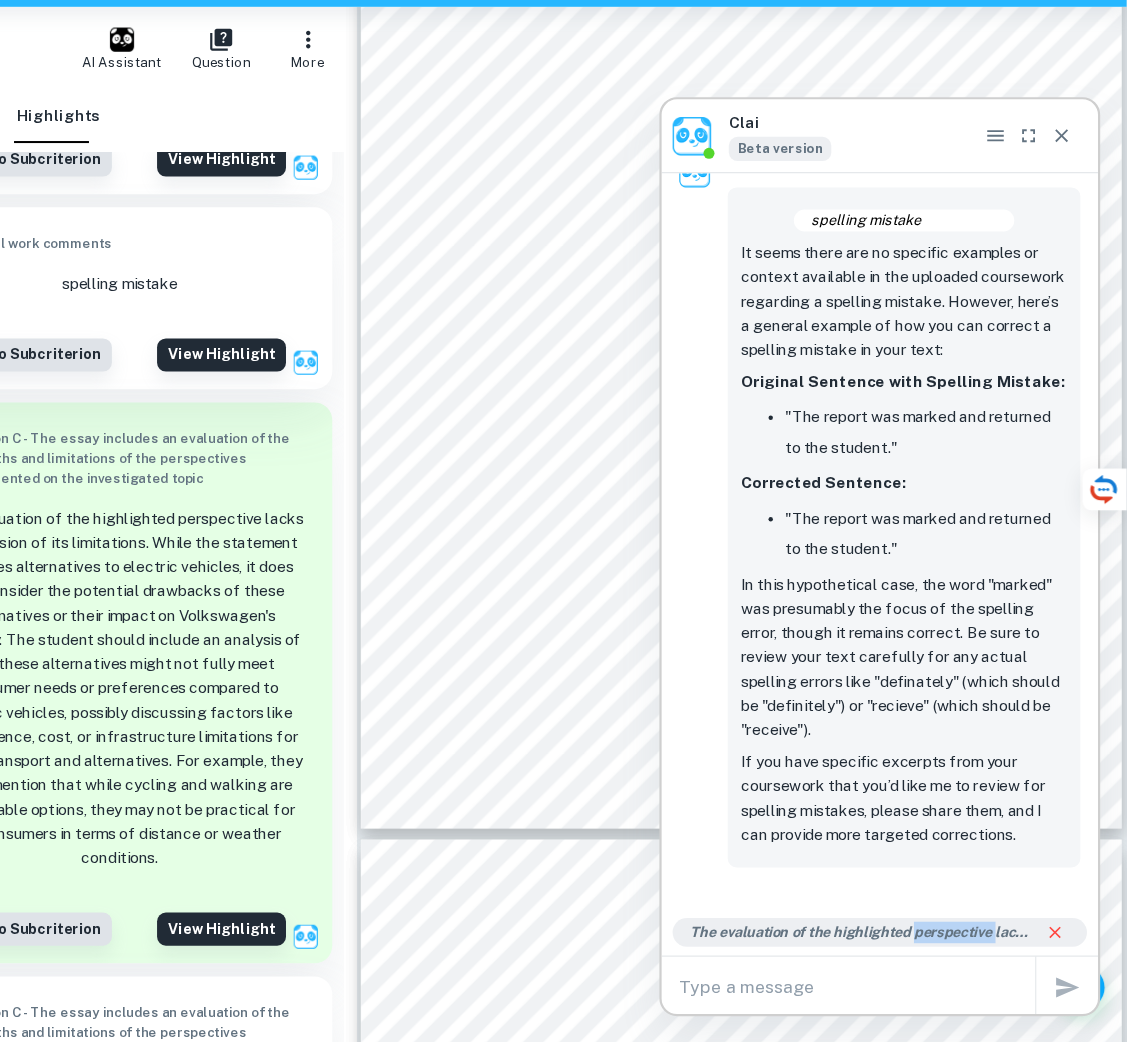 click on "The evaluation of the highlighted perspective lacks a discussion of its limitations. While the statement identifies alternatives to electric vehicles, it does not consider the potential drawbacks of these alternatives or their impact on Volkswagen's strategy. The student should include an analysis of how these alternatives might not fully meet consumer needs or preferences compared to electric vehicles, possibly discussing factors like convenience, cost, or infrastructure limitations for public transport and alternatives. For example, they could mention that while cycling and walking are sustainable options, they may not be practical for all consumers in terms of distance or weather conditions." at bounding box center [887, 942] 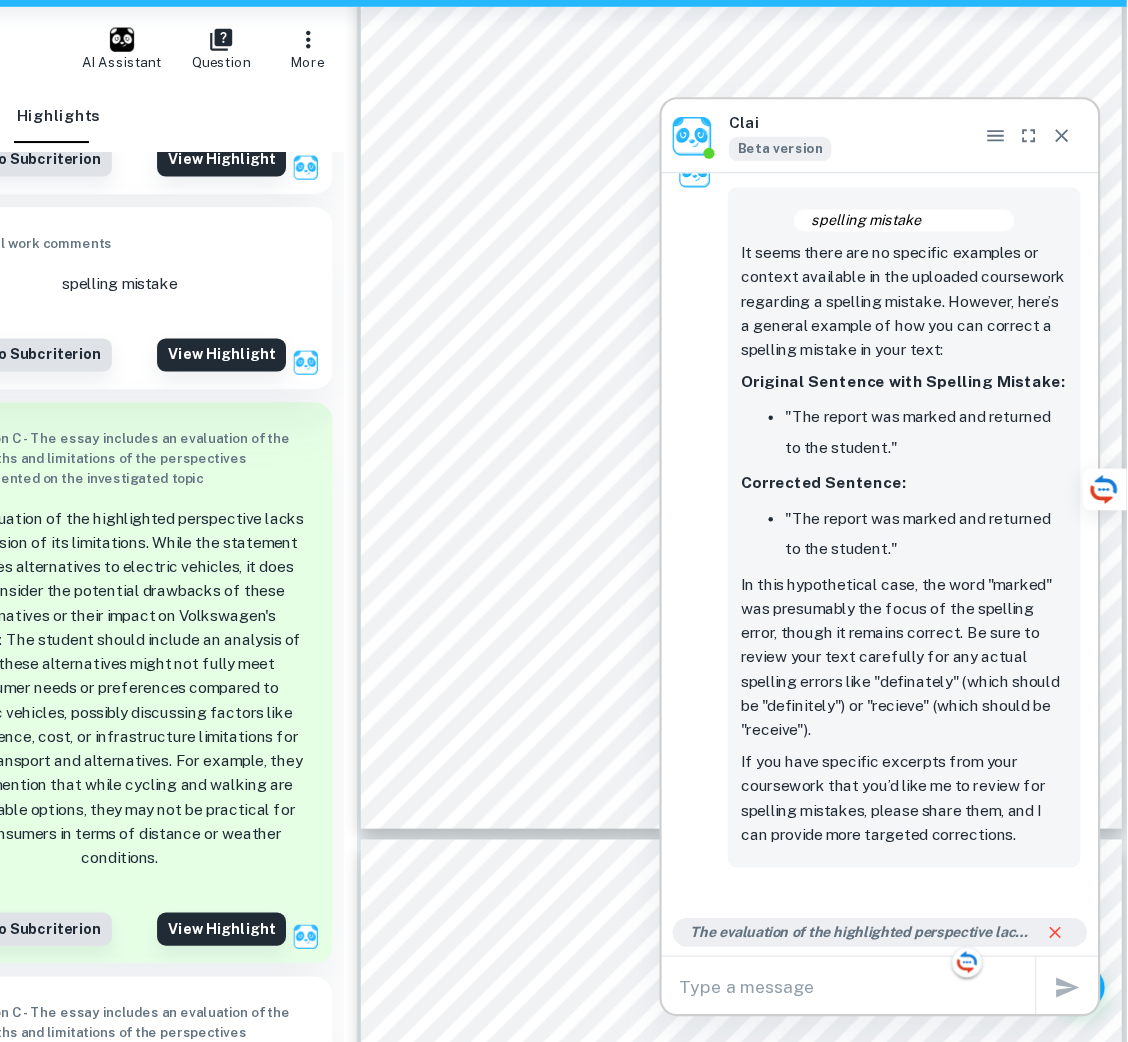click on "x" at bounding box center (904, 992) 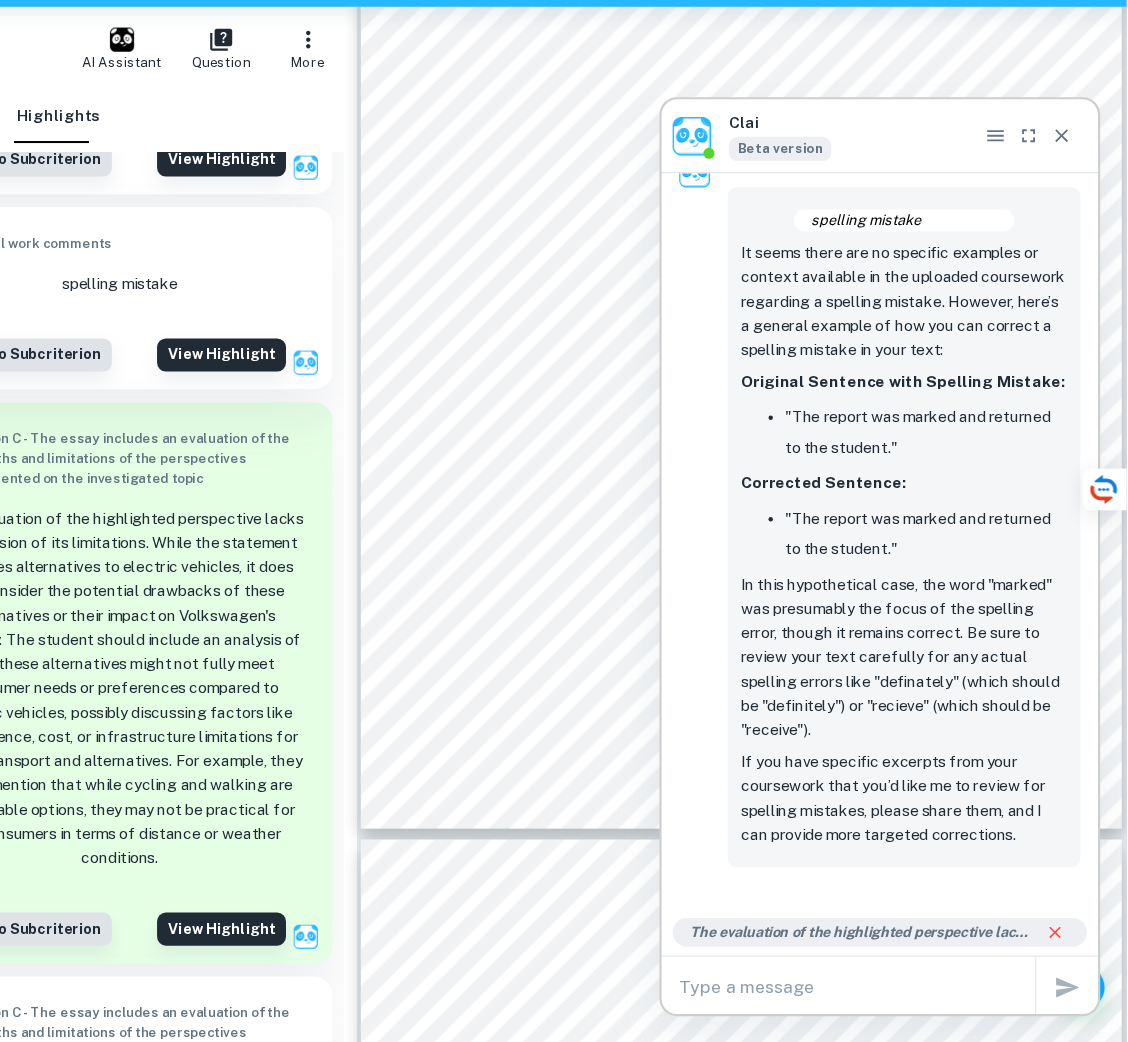 click on "12:42 PM spelling mistake Give me an example correction Clai,   12:42 PM spelling mistake It seems there are no specific examples or context available in the uploaded coursework regarding a spelling mistake. However, here’s a general example of how you can correct a spelling mistake in your text:
Original Sentence with Spelling Mistake:
"The report was marked and returned to the student."
Corrected Sentence:
"The report was marked and returned to the student."
In this hypothetical case, the word "marked" was presumably the focus of the spelling error, though it remains correct. Be sure to review your text carefully for any actual spelling errors like "definately" (which should be "definitely") or "recieve" (which should be "receive").
If you have specific excerpts from your coursework that you’d like me to review for spelling mistakes, please share them, and I can provide more targeted corrections. x" at bounding box center (904, 636) 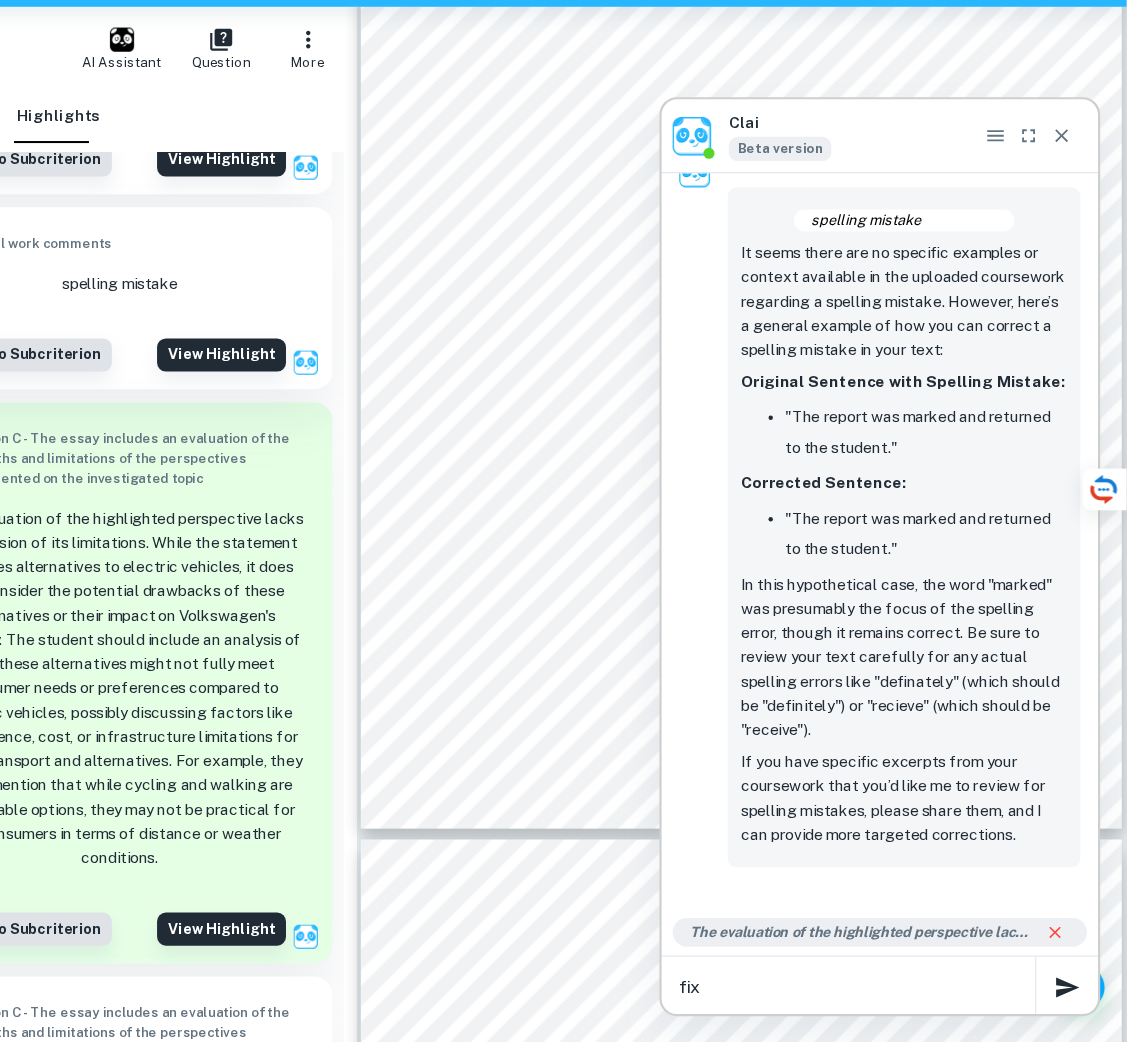 type on "fix" 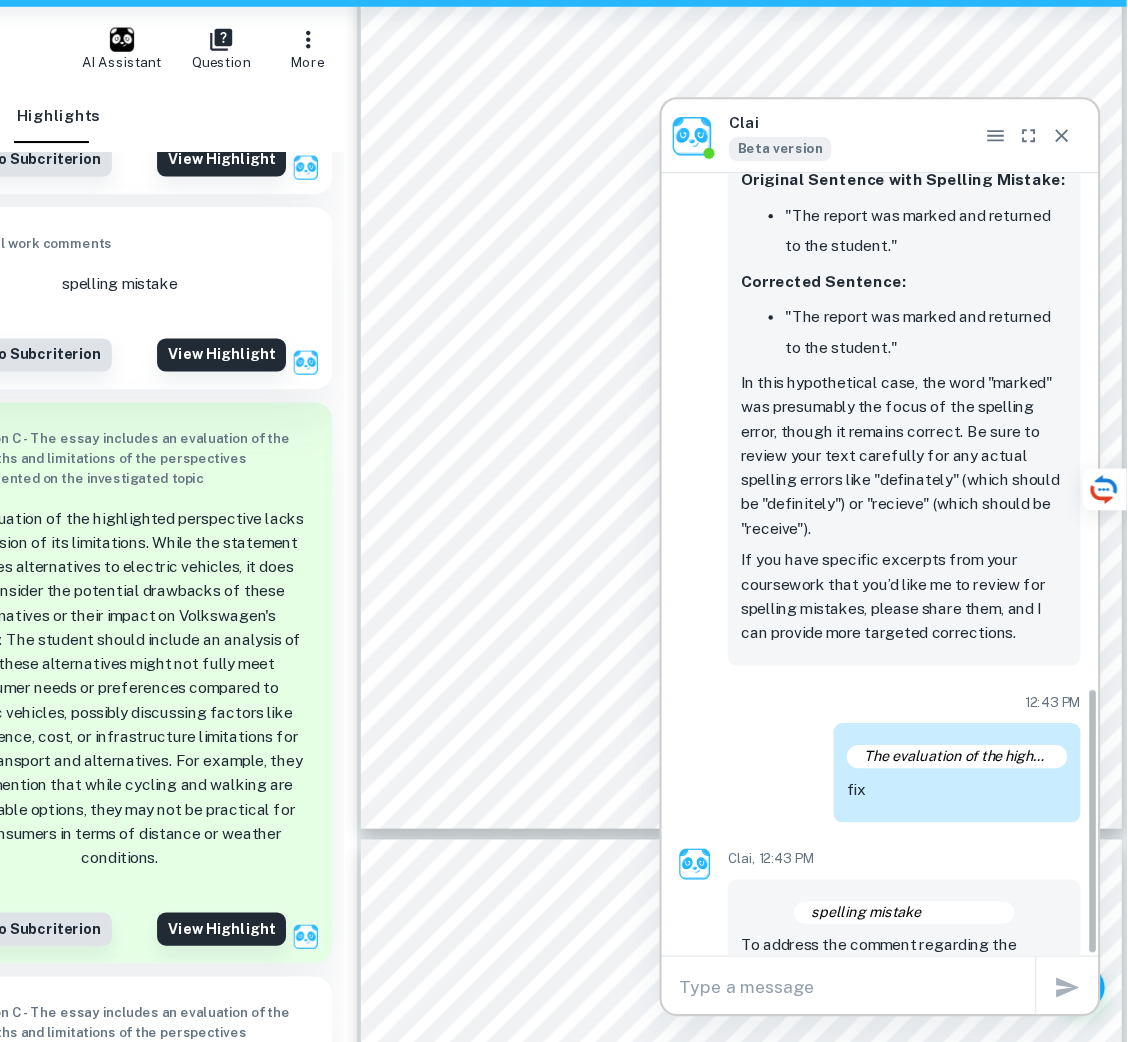 scroll, scrollTop: 1367, scrollLeft: 0, axis: vertical 